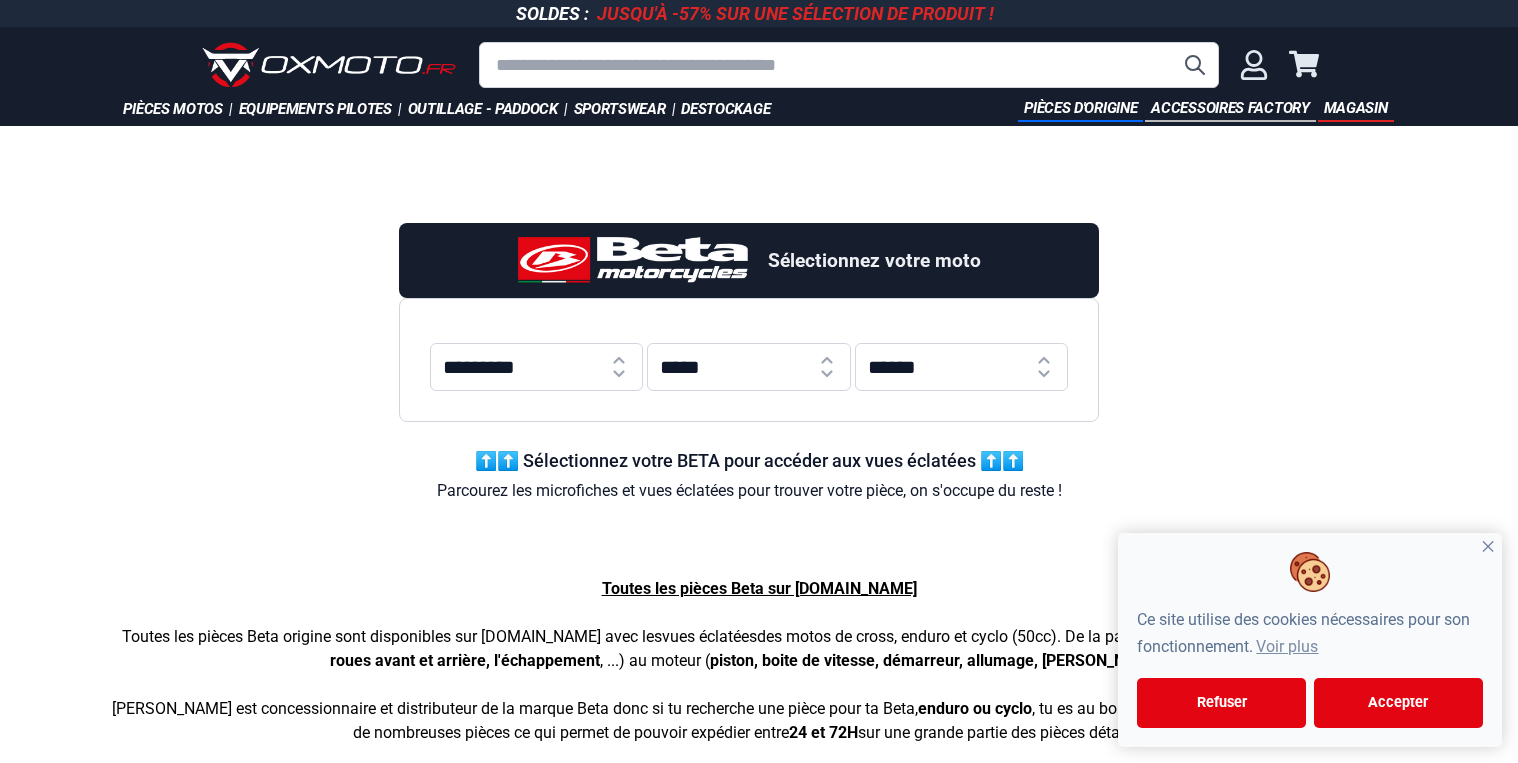 scroll, scrollTop: 0, scrollLeft: 0, axis: both 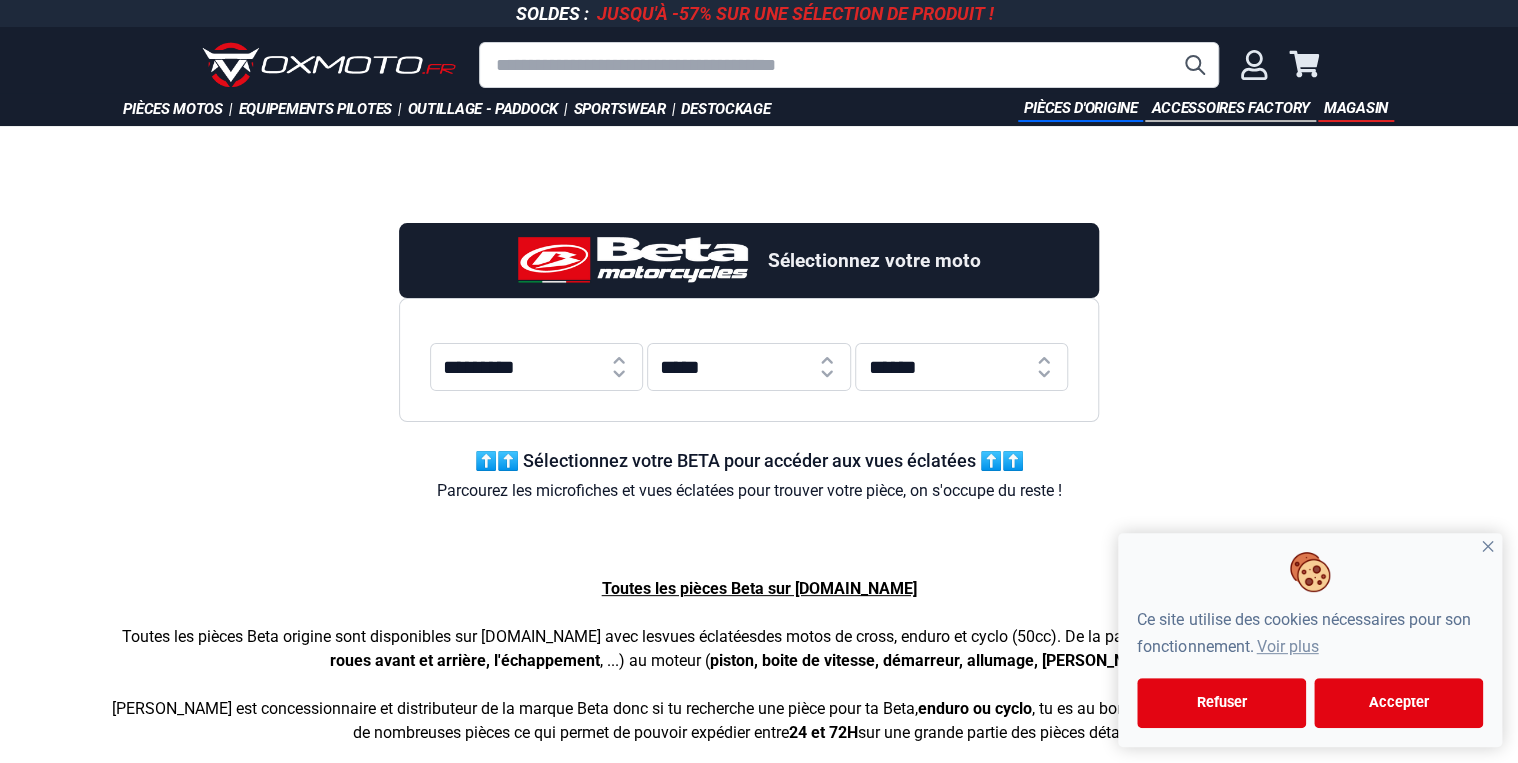 click on "********* ** *** *** *** *** *** *** *** *** *** *** *** *** ***" at bounding box center (536, 367) 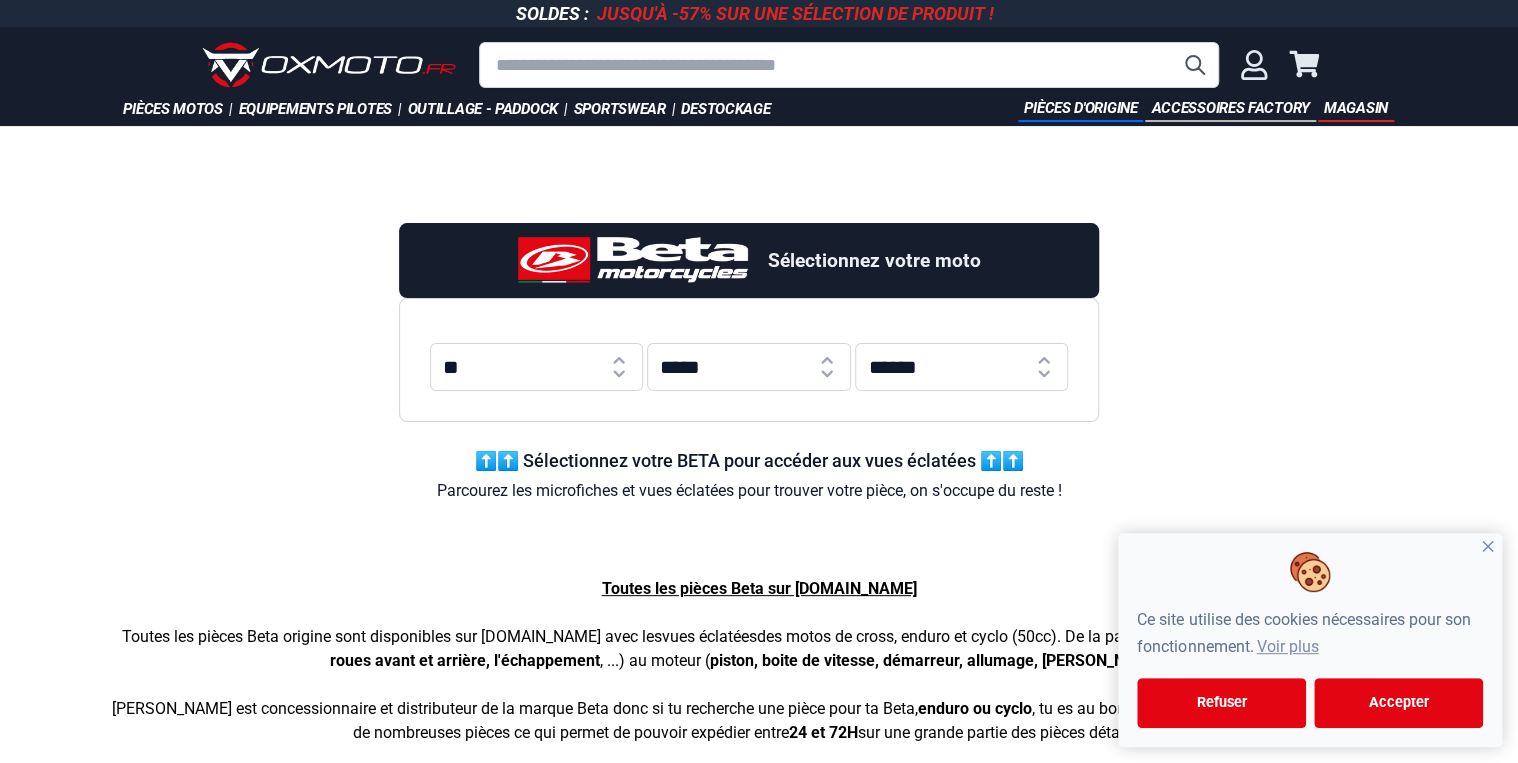 click on "********* ** *** *** *** *** *** *** *** *** *** *** *** *** ***" at bounding box center (536, 367) 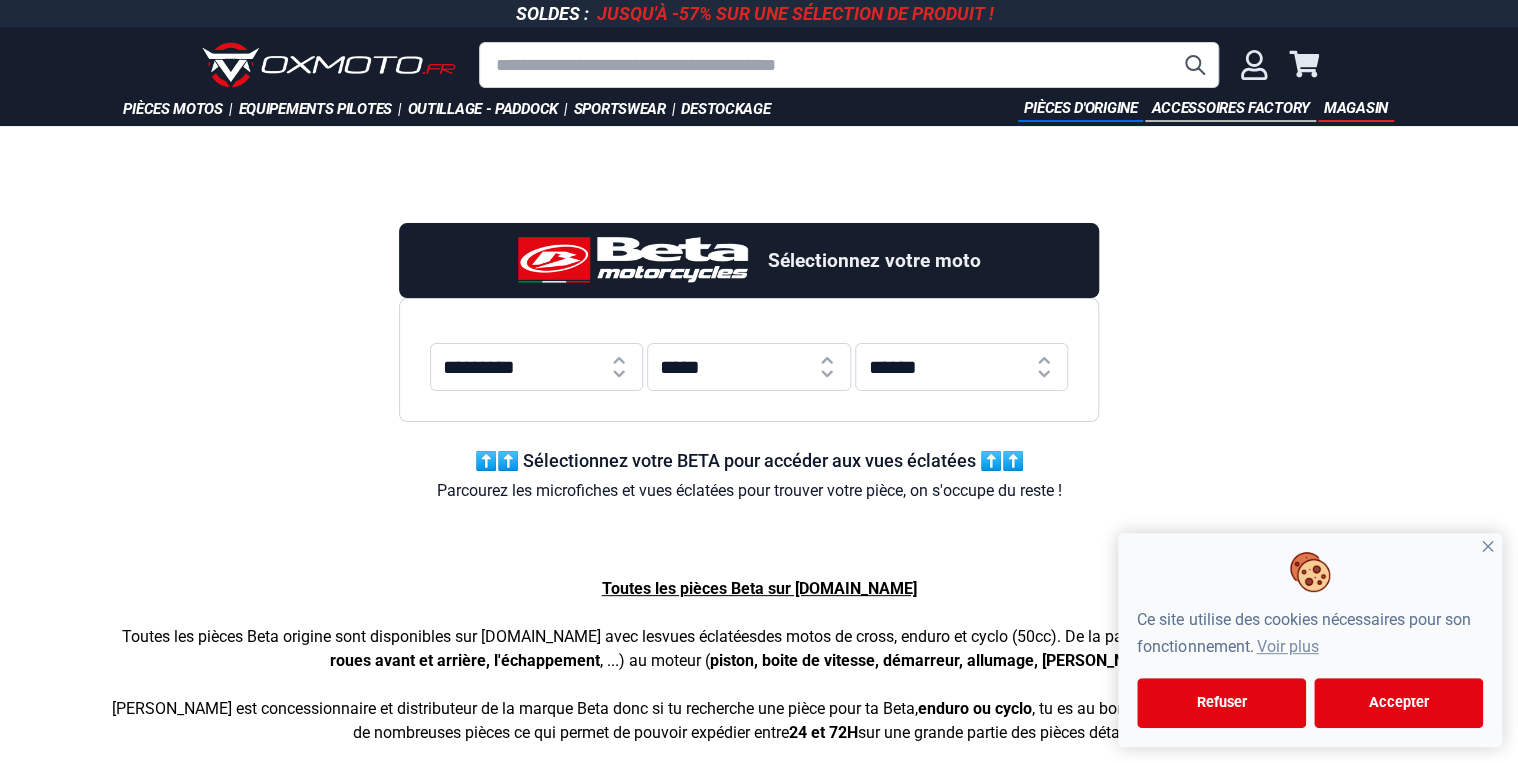 click on "***** **** **** **** **** **** **** **** **** **** **** **** **** **** **** **** **** **** **** ****" at bounding box center (749, 367) 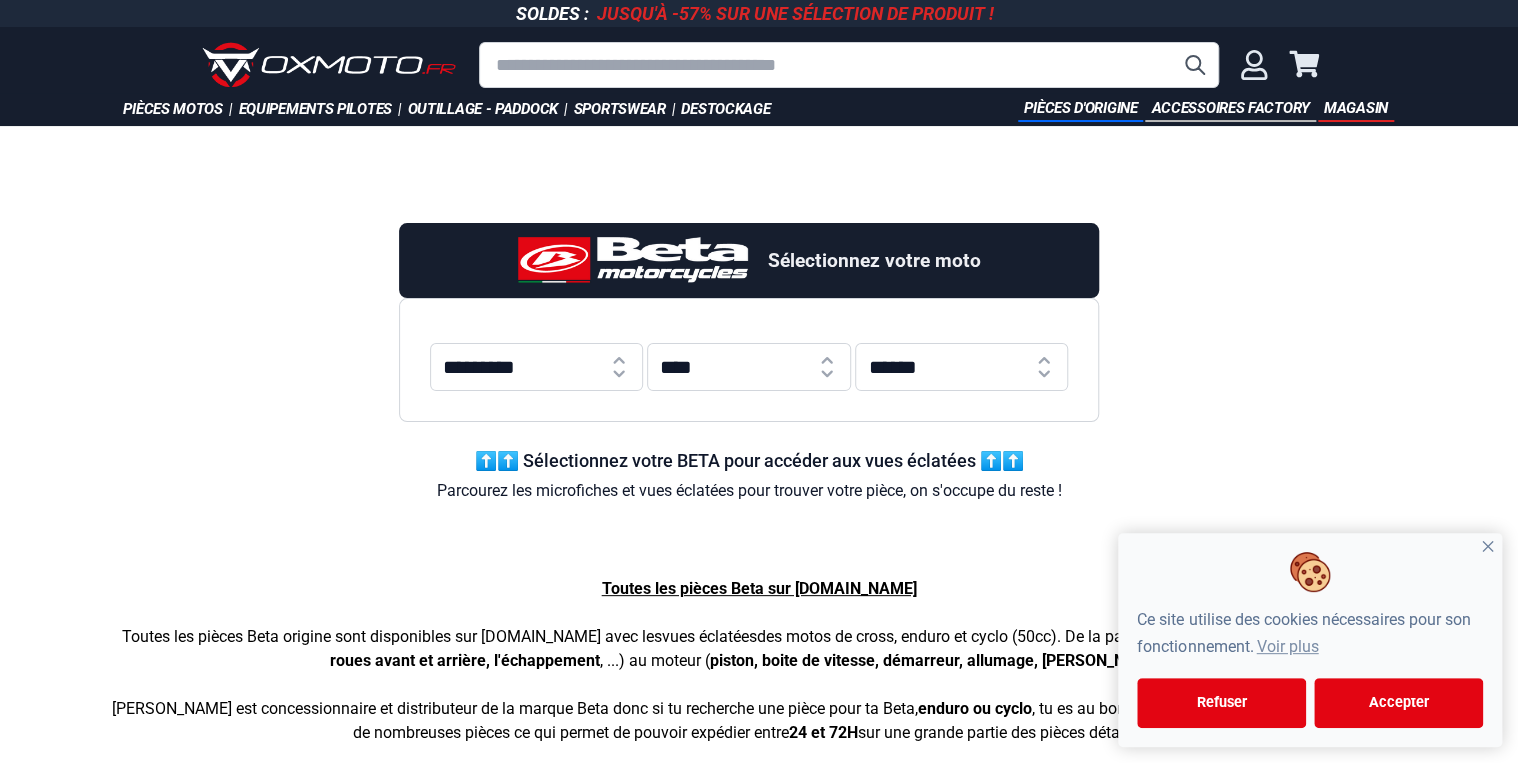 click on "***** **** **** **** **** **** **** **** **** **** **** **** **** **** **** **** **** **** **** ****" at bounding box center (749, 367) 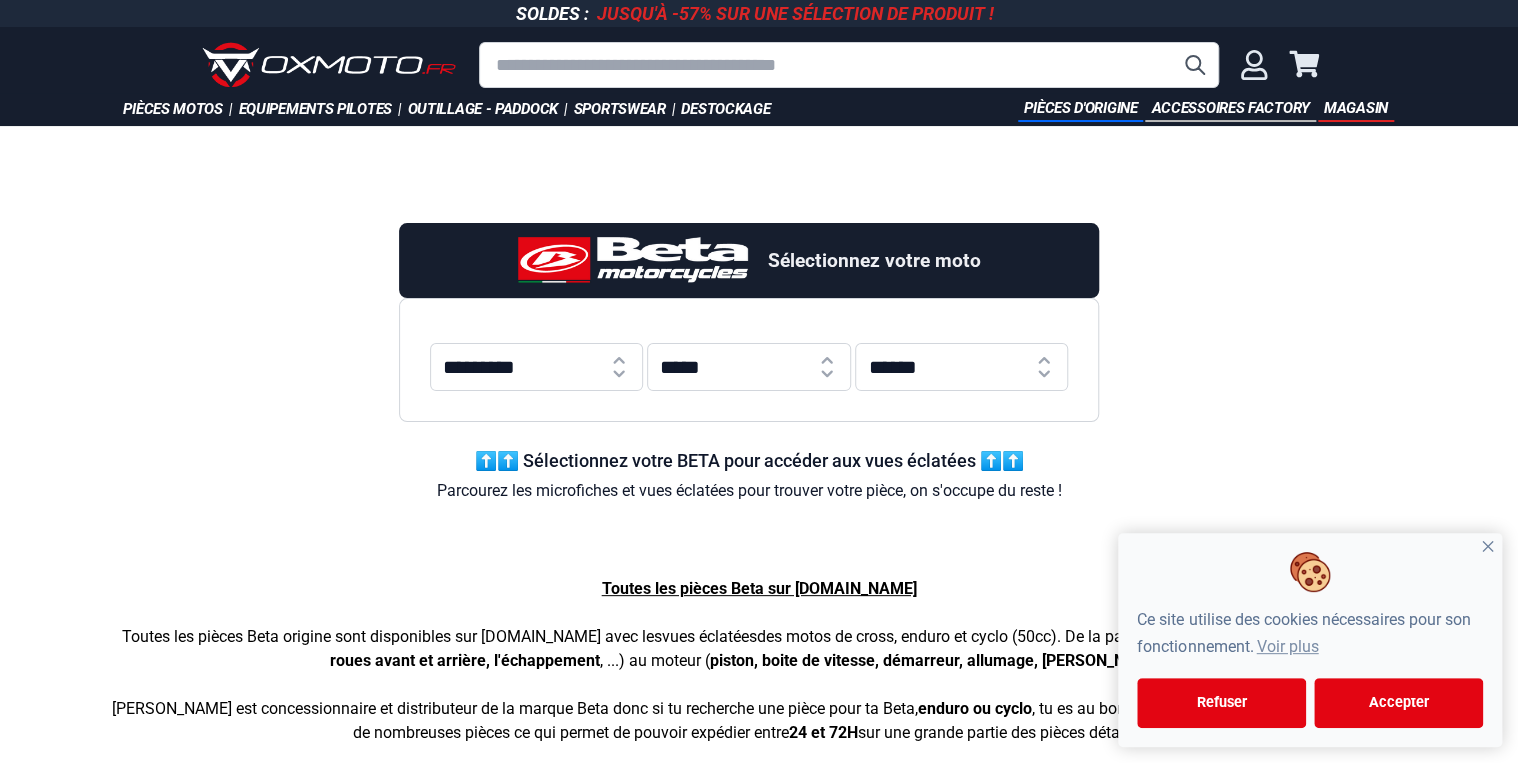 click on "**********" at bounding box center [961, 367] 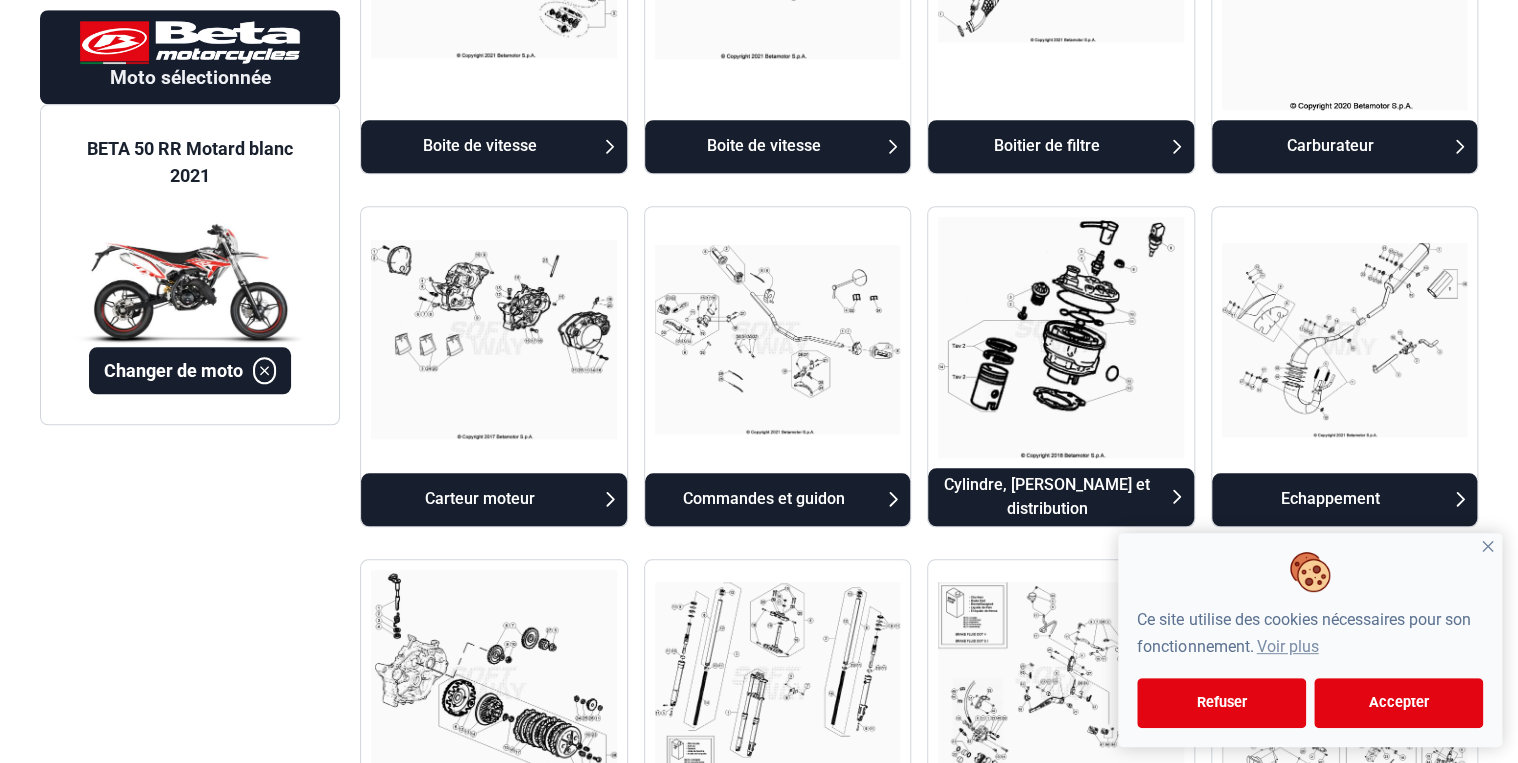 scroll, scrollTop: 880, scrollLeft: 0, axis: vertical 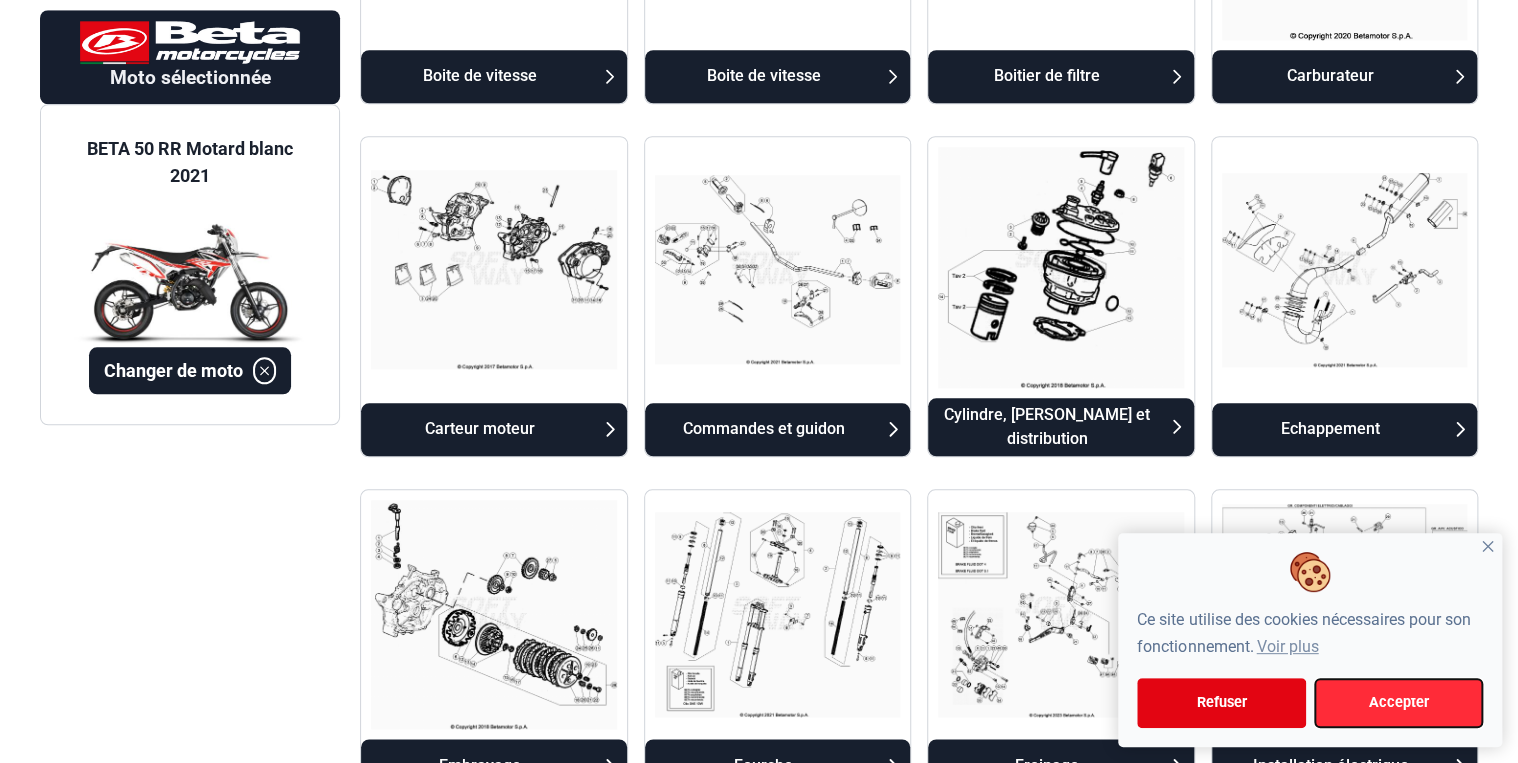 click on "Accepter" at bounding box center [1398, 703] 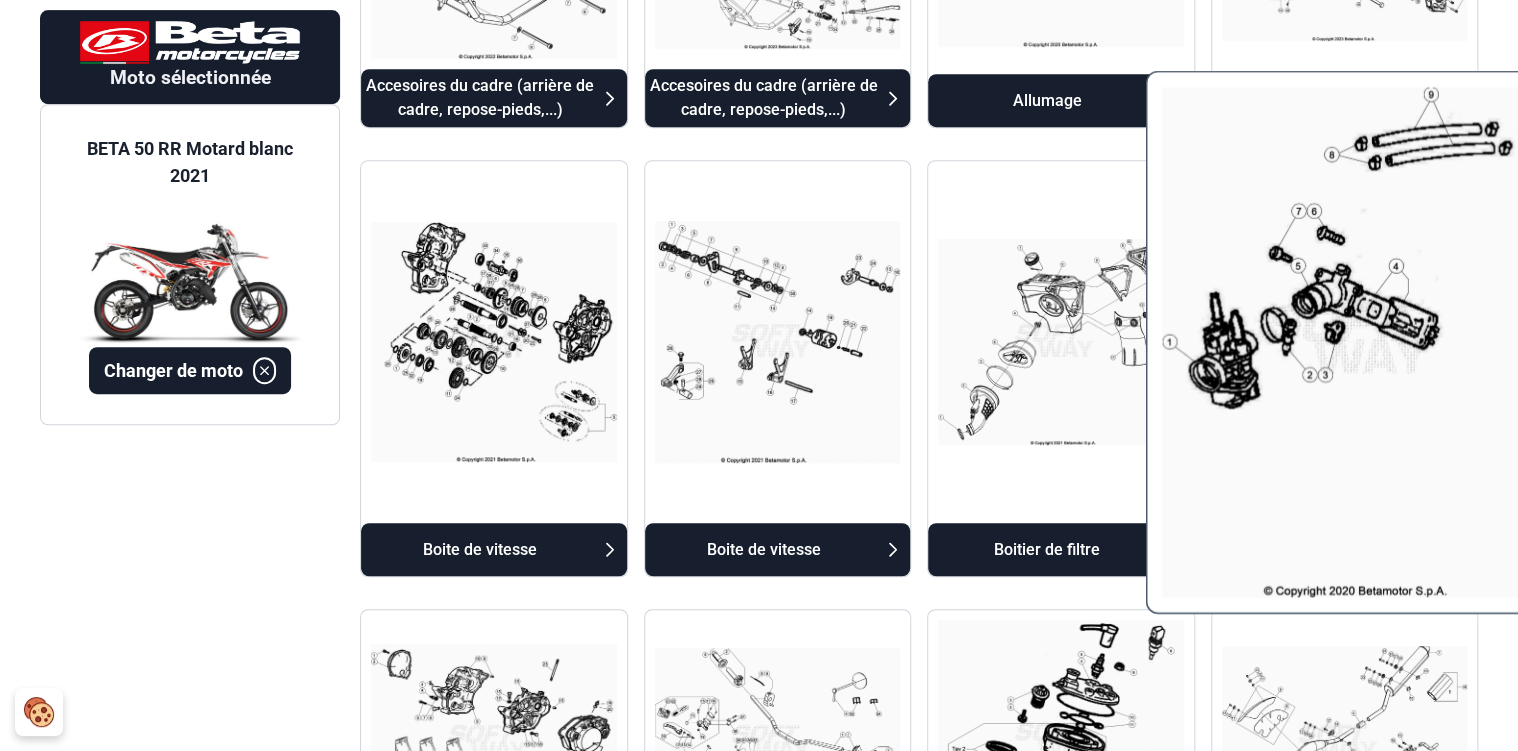 scroll, scrollTop: 400, scrollLeft: 0, axis: vertical 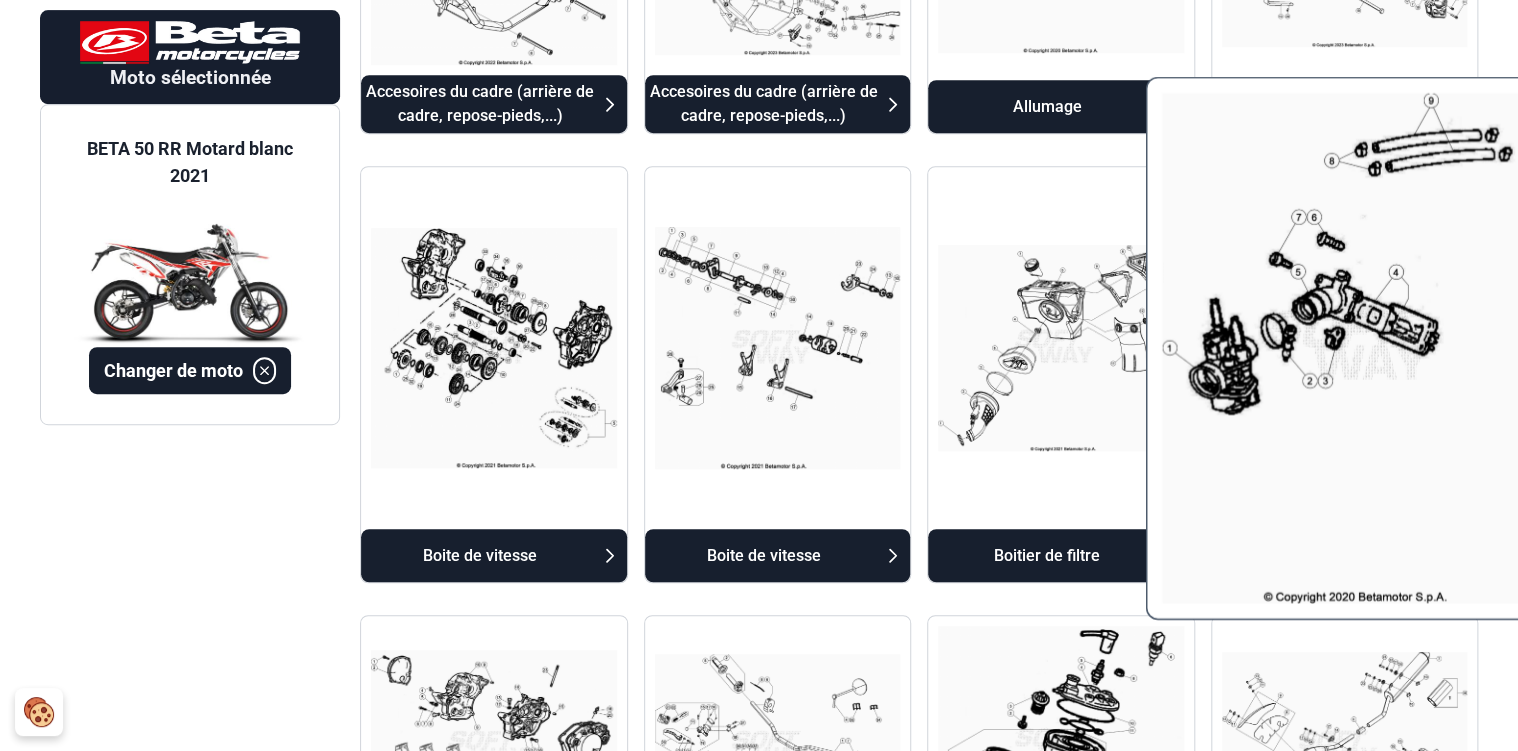 click at bounding box center [1344, 348] 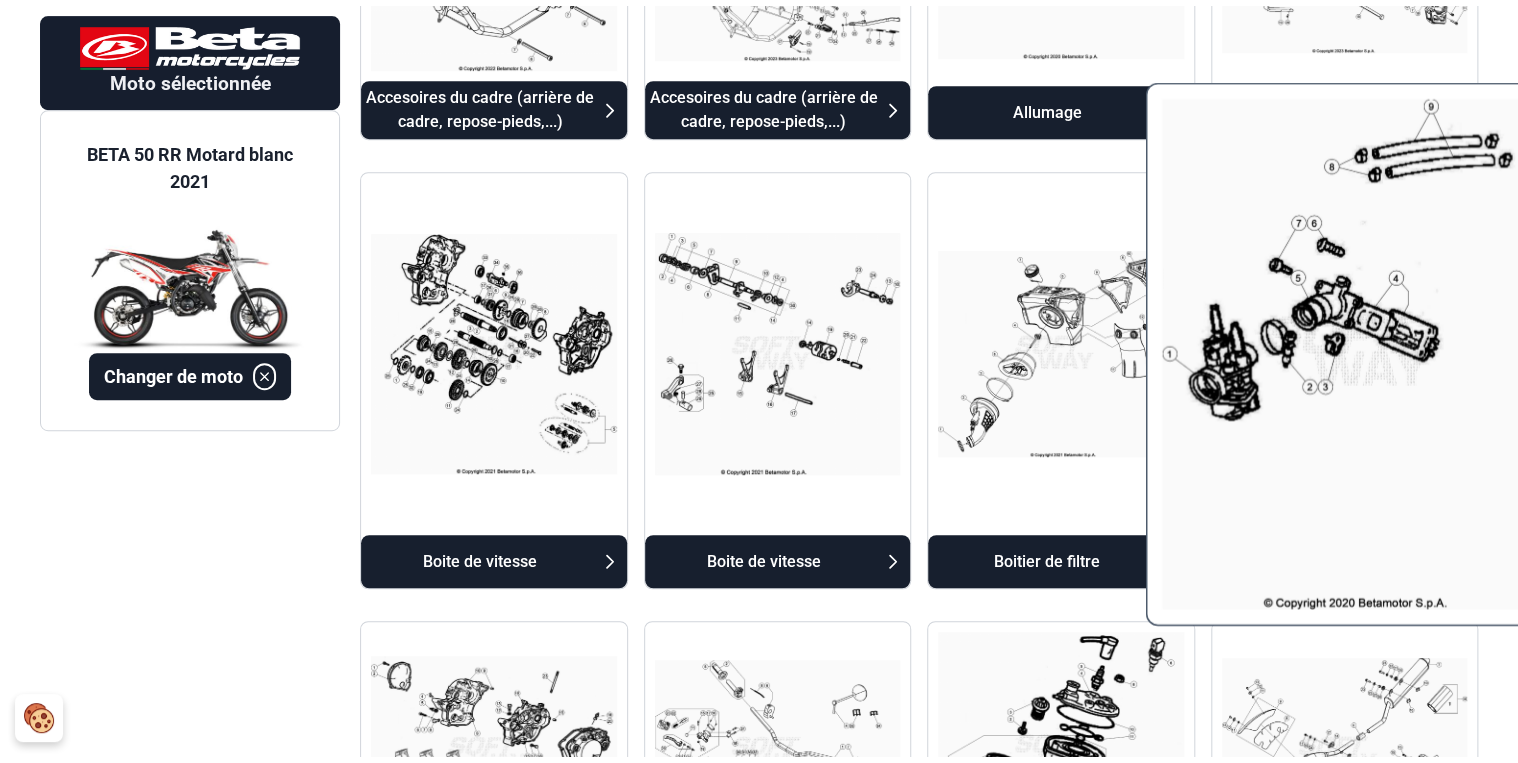scroll, scrollTop: 202, scrollLeft: 0, axis: vertical 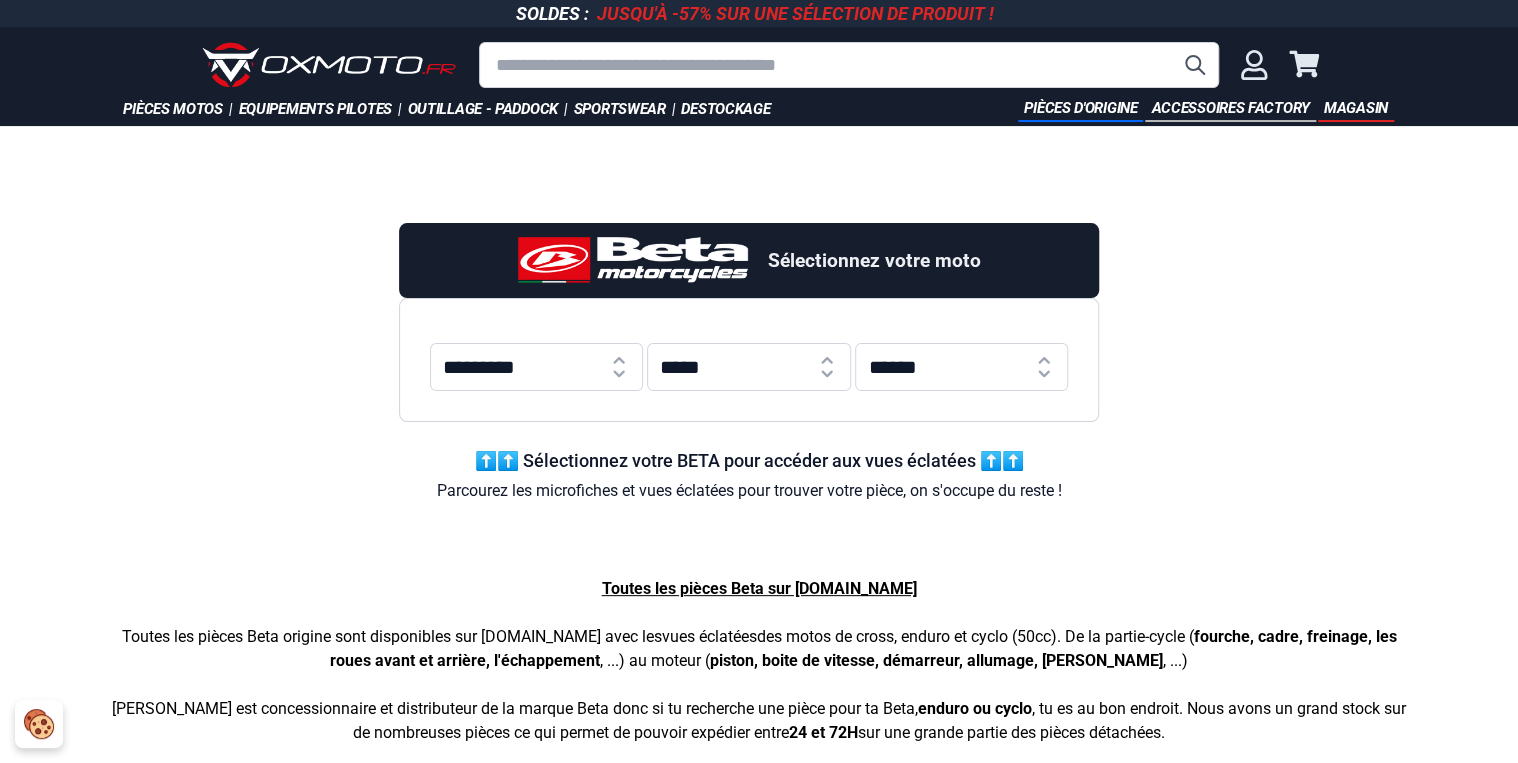 click on "**********" at bounding box center (961, 367) 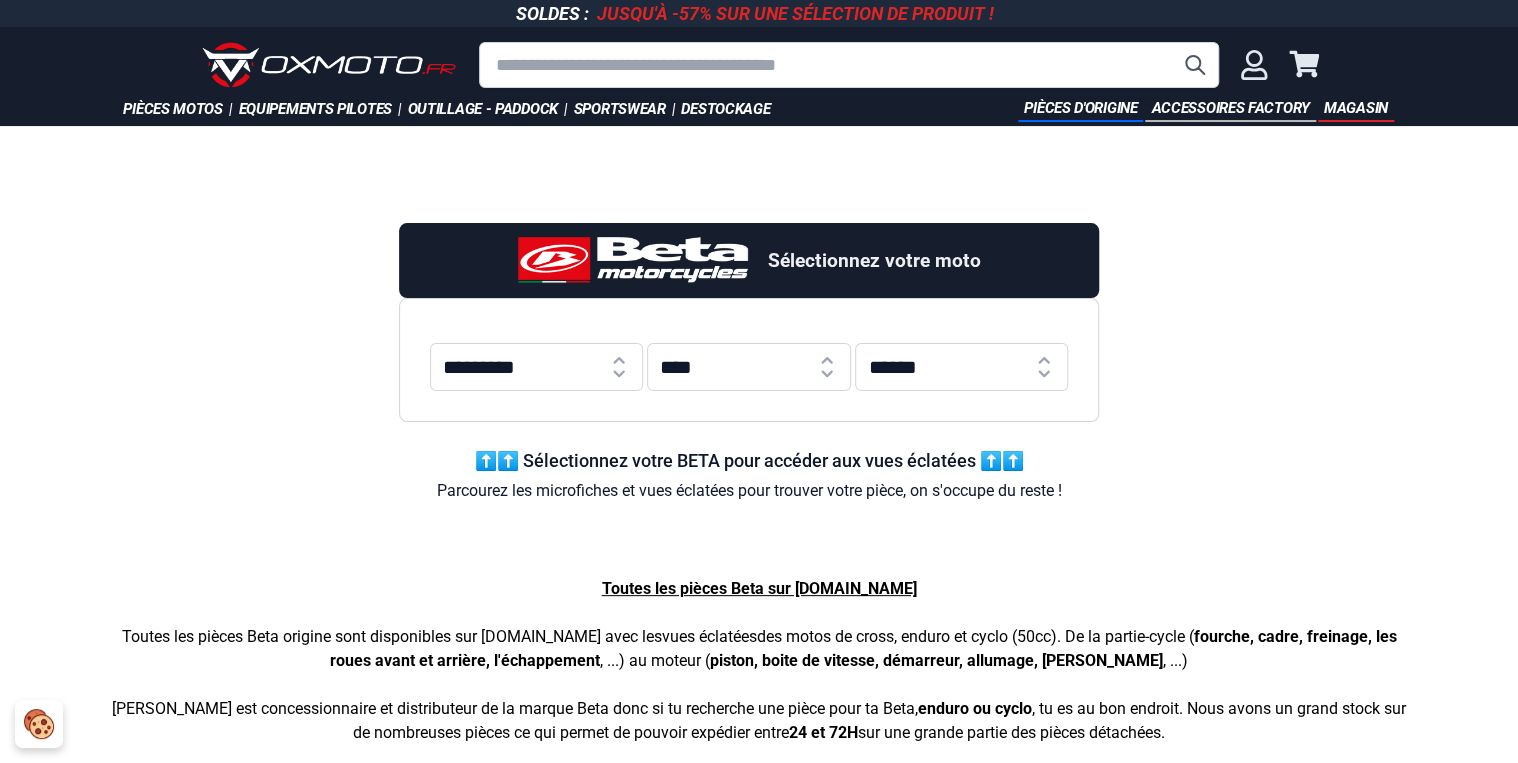 click on "***** **** **** **** **** **** **** **** **** **** **** **** **** **** **** **** **** **** **** ****" at bounding box center (749, 367) 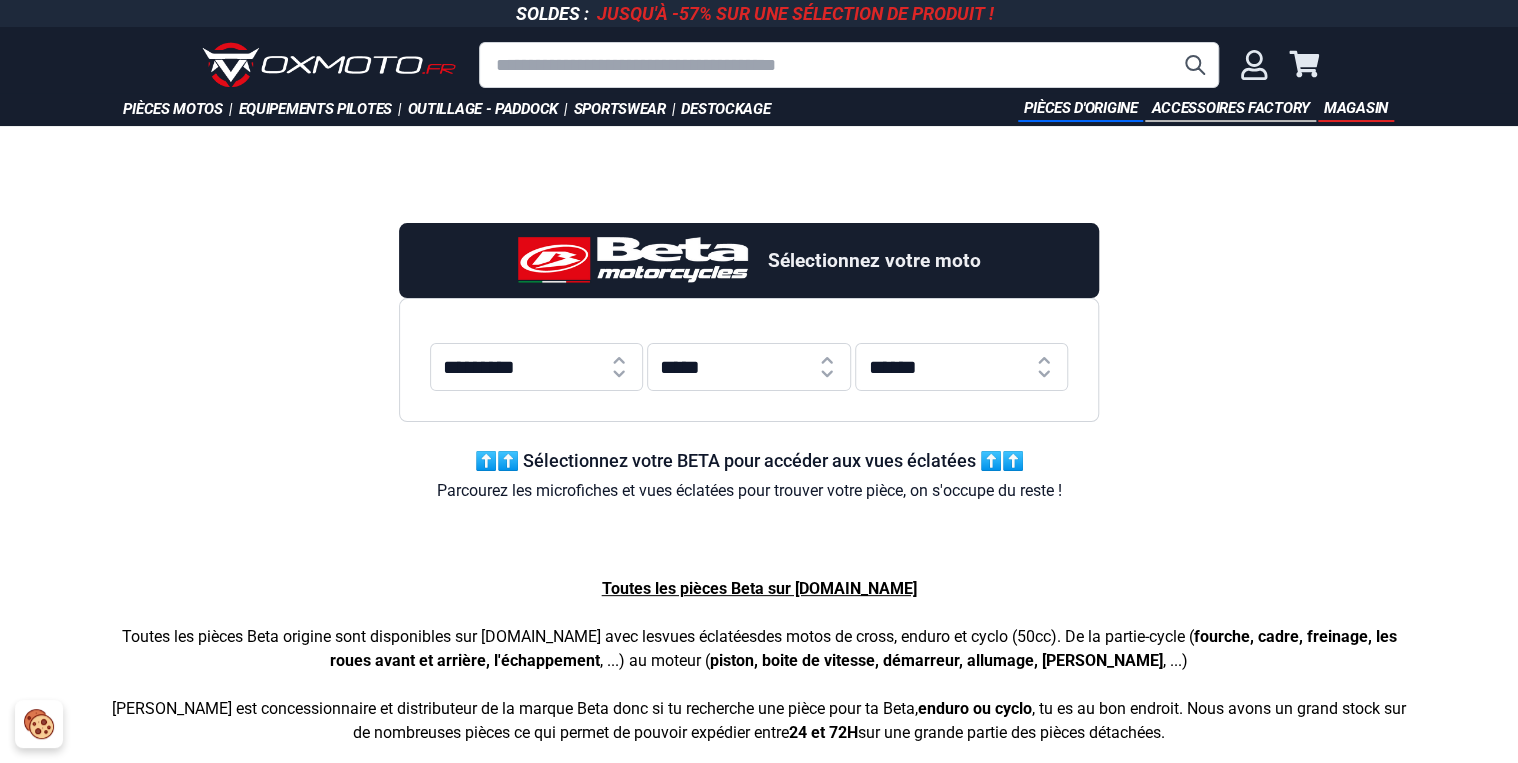 click on "********* ** *** *** *** *** *** *** *** *** *** *** *** *** ***" at bounding box center [536, 367] 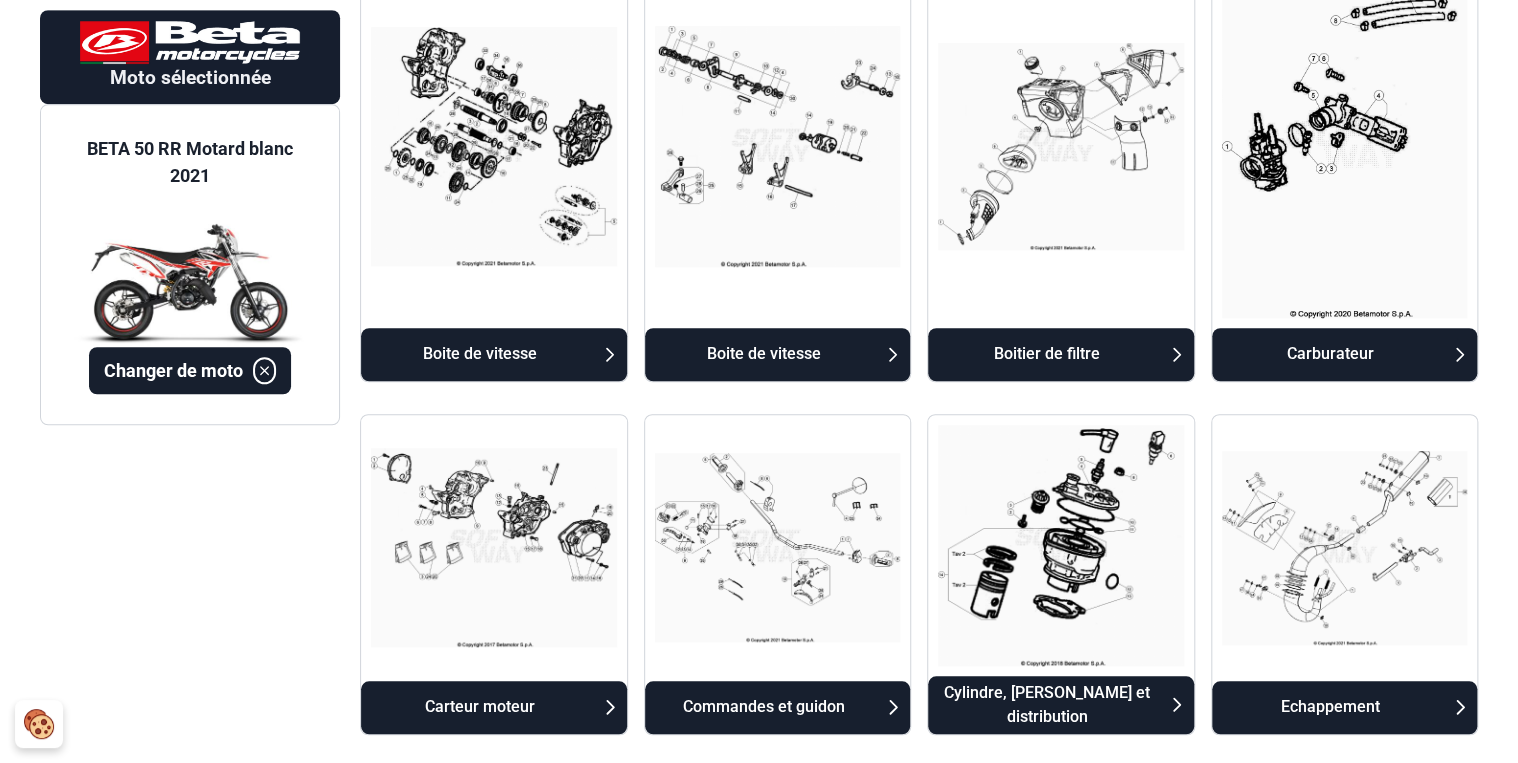 scroll, scrollTop: 640, scrollLeft: 0, axis: vertical 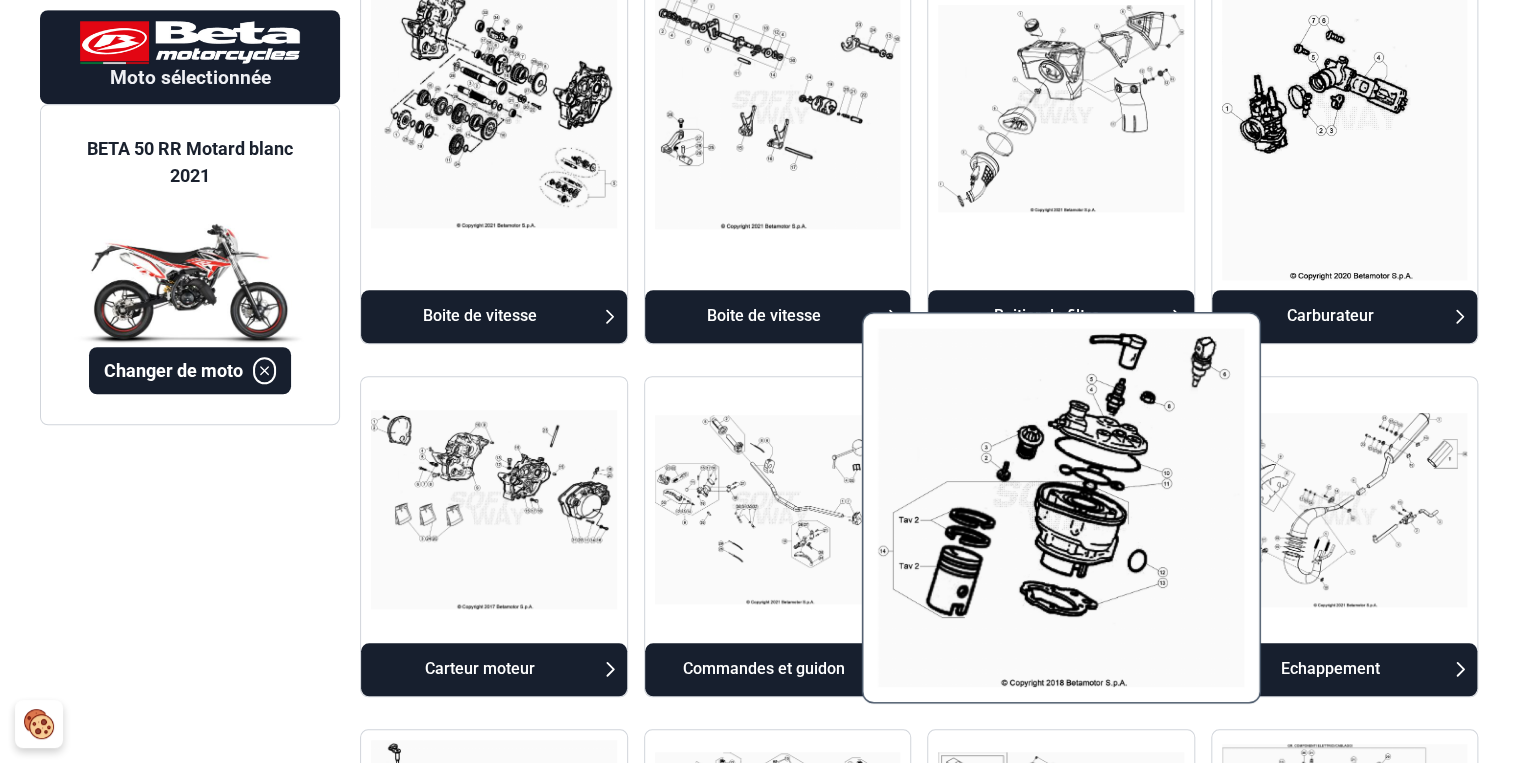 click at bounding box center (1061, 507) 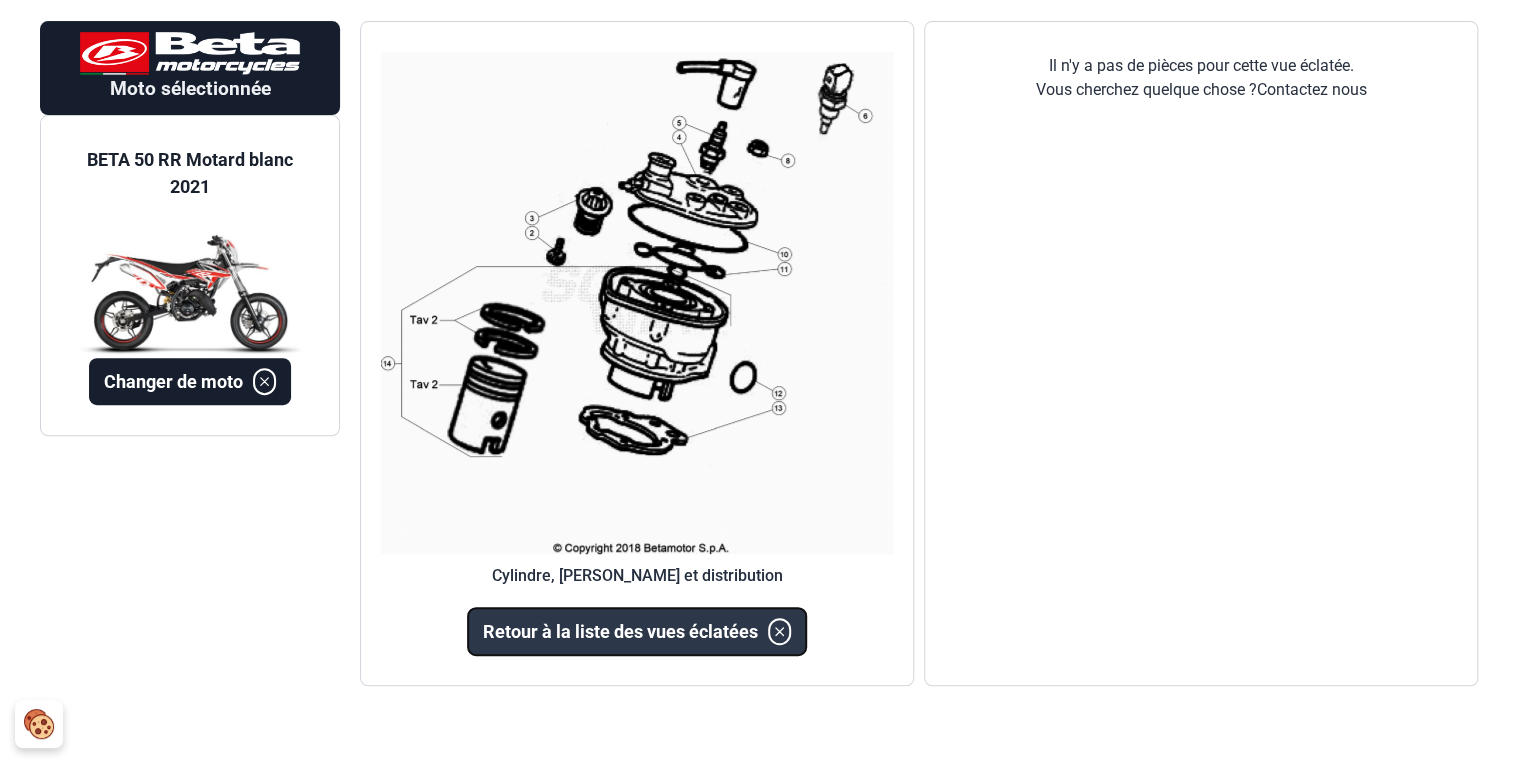 click on "Retour à la liste des vues éclatées" at bounding box center (620, 631) 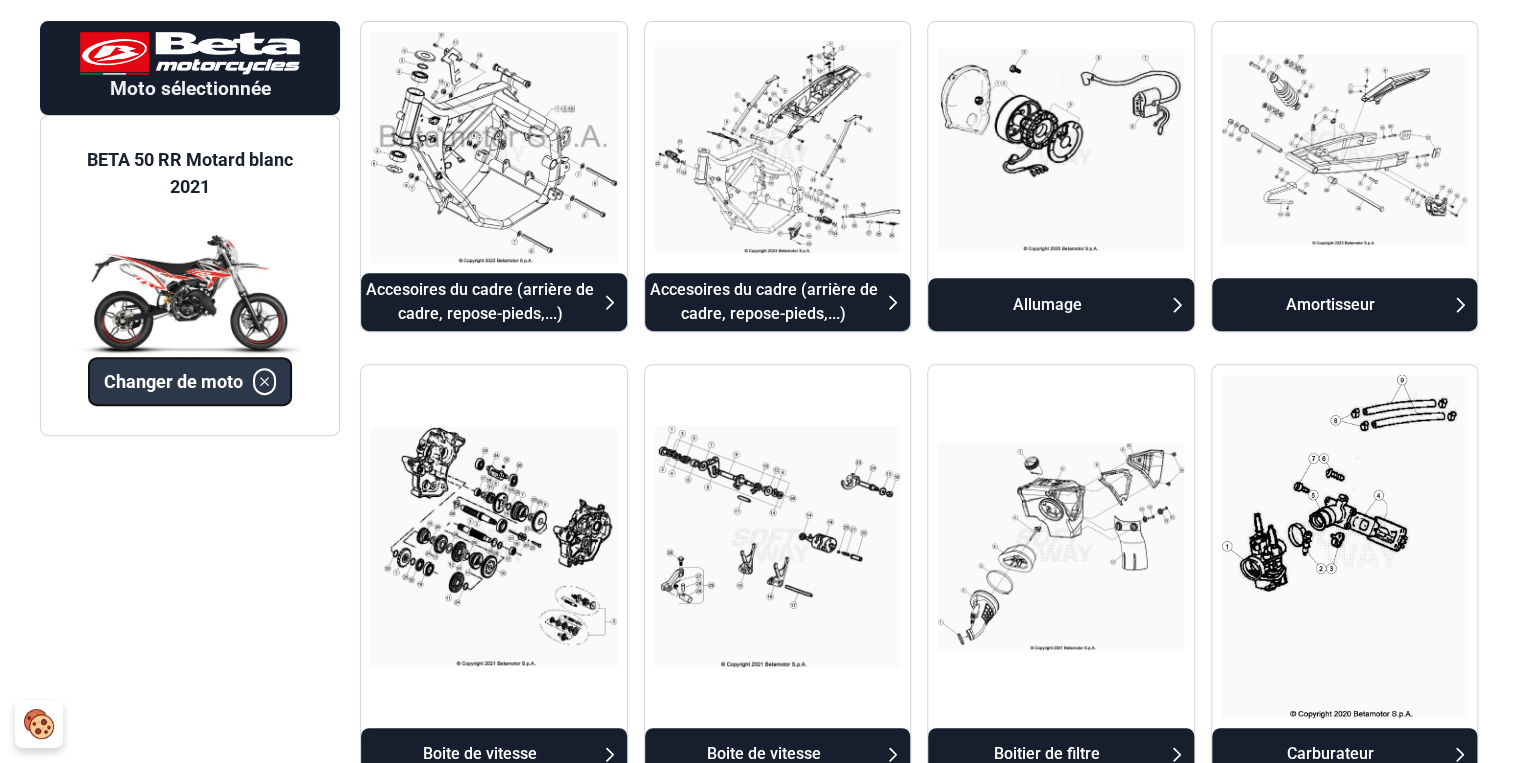 click on "Changer de moto" at bounding box center [173, 381] 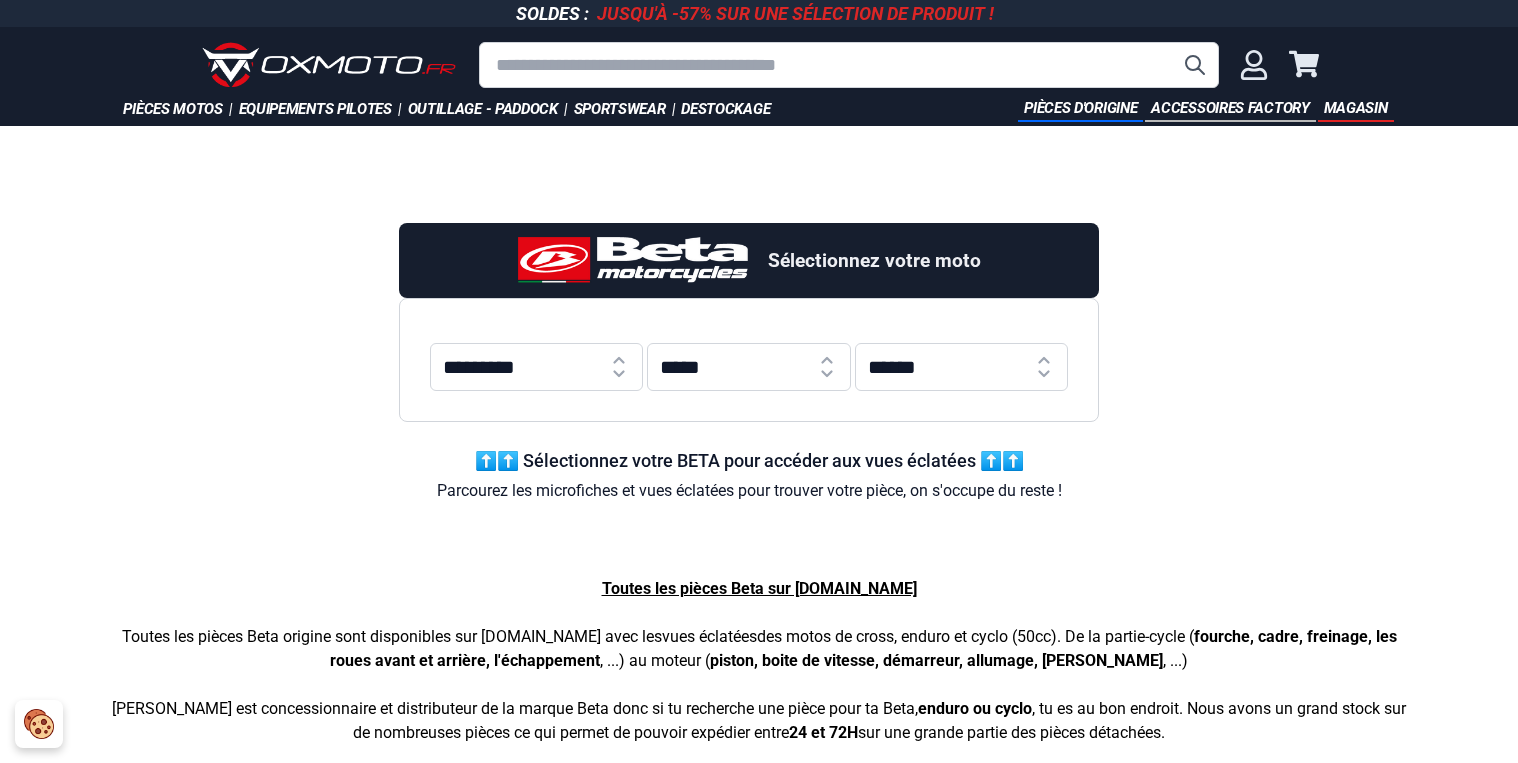 scroll, scrollTop: 0, scrollLeft: 0, axis: both 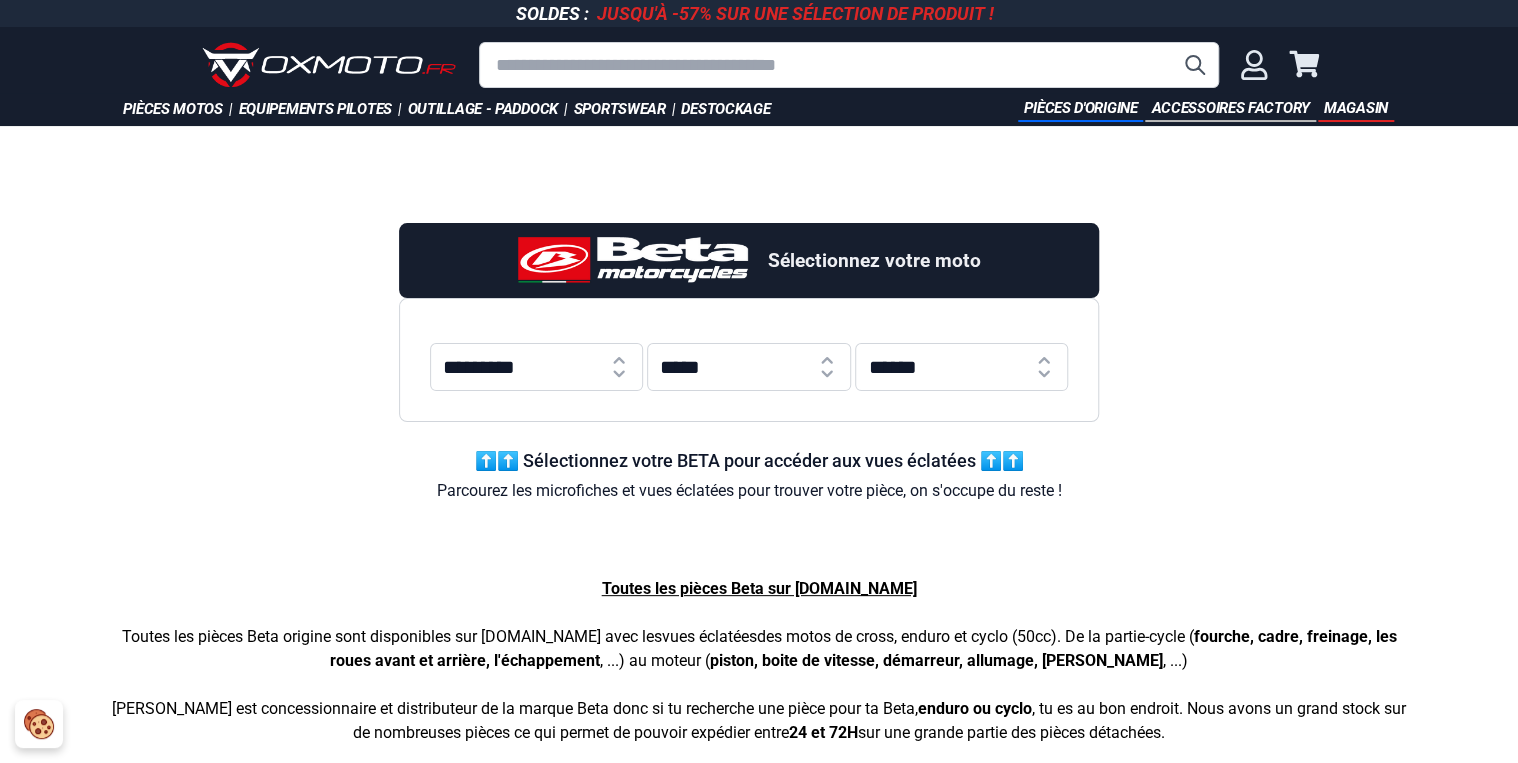 click on "********* ** *** *** *** *** *** *** *** *** *** *** *** *** ***" at bounding box center (536, 367) 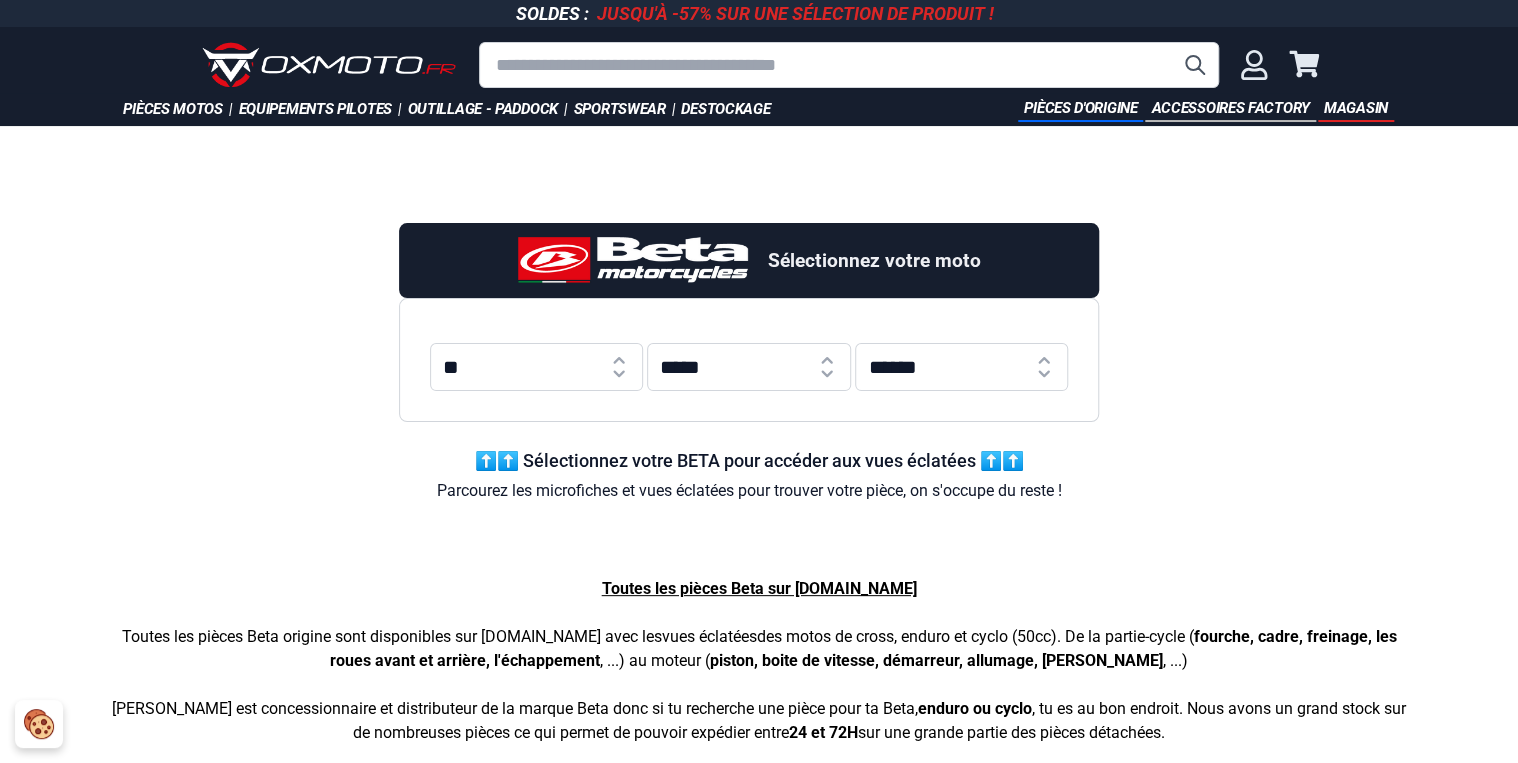click on "********* ** *** *** *** *** *** *** *** *** *** *** *** *** ***" at bounding box center (536, 367) 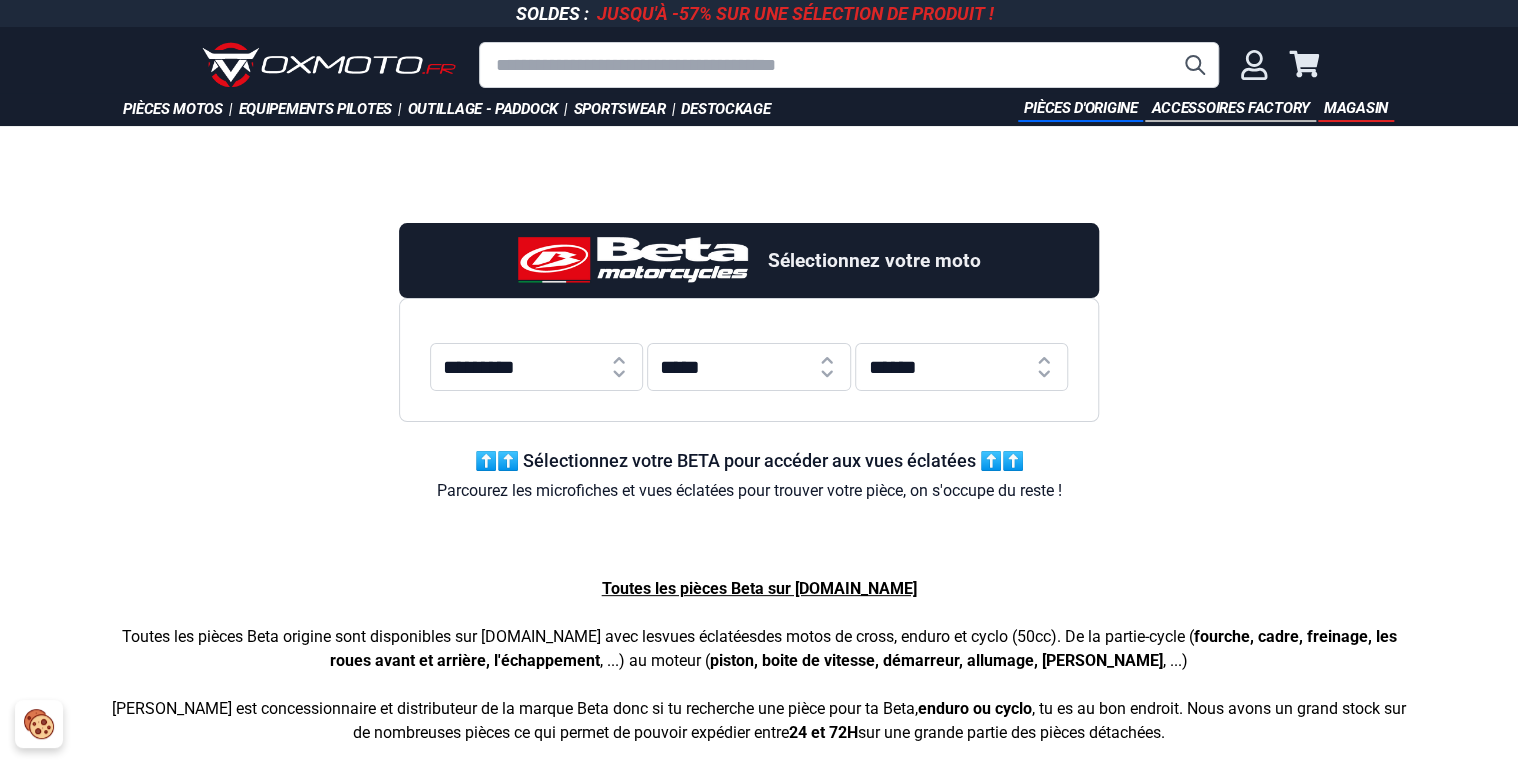 click on "***** **** **** **** **** **** **** **** **** **** **** **** **** **** **** **** **** **** **** ****" at bounding box center [749, 367] 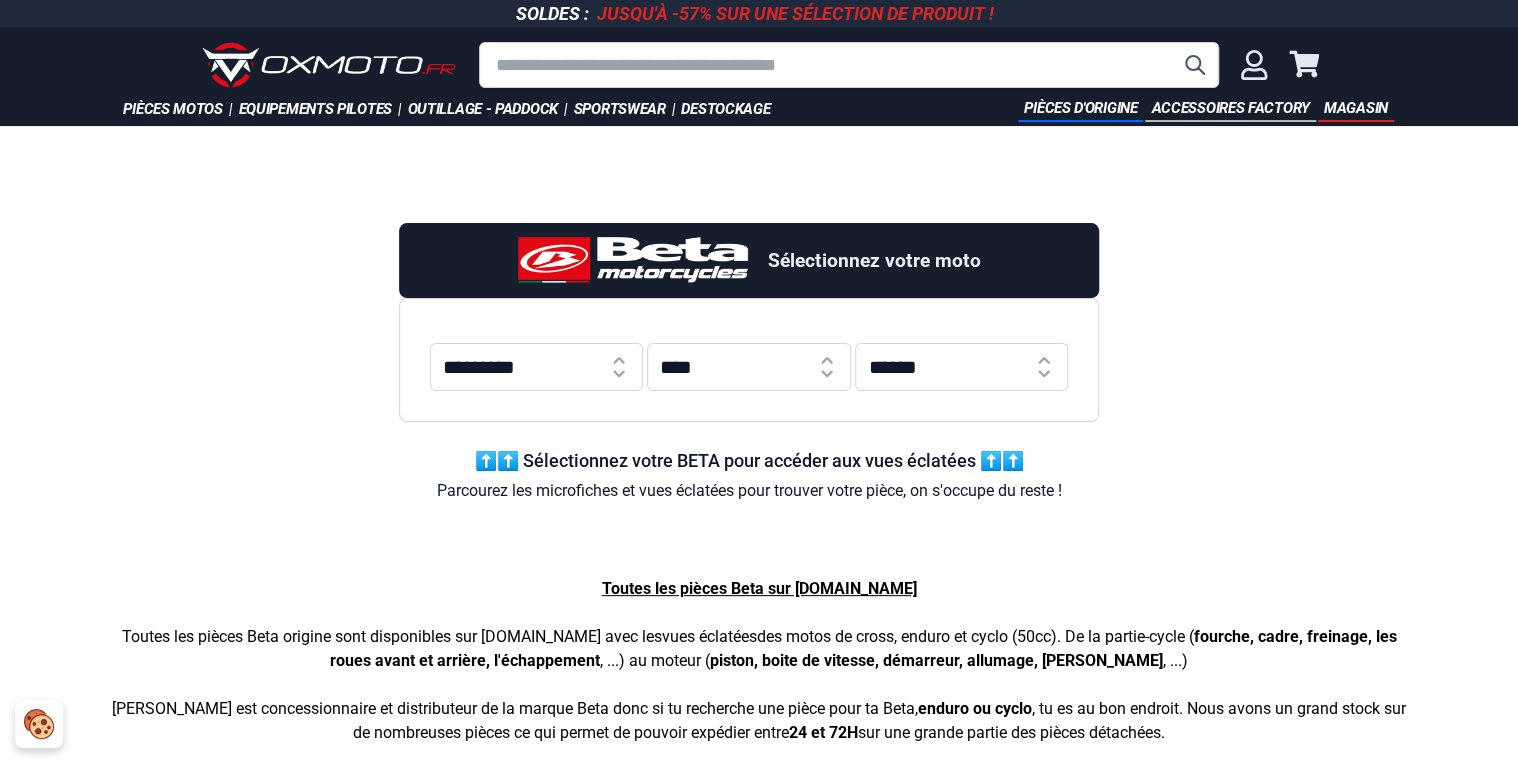 click on "***** **** **** **** **** **** **** **** **** **** **** **** **** **** **** **** **** **** **** ****" at bounding box center [749, 367] 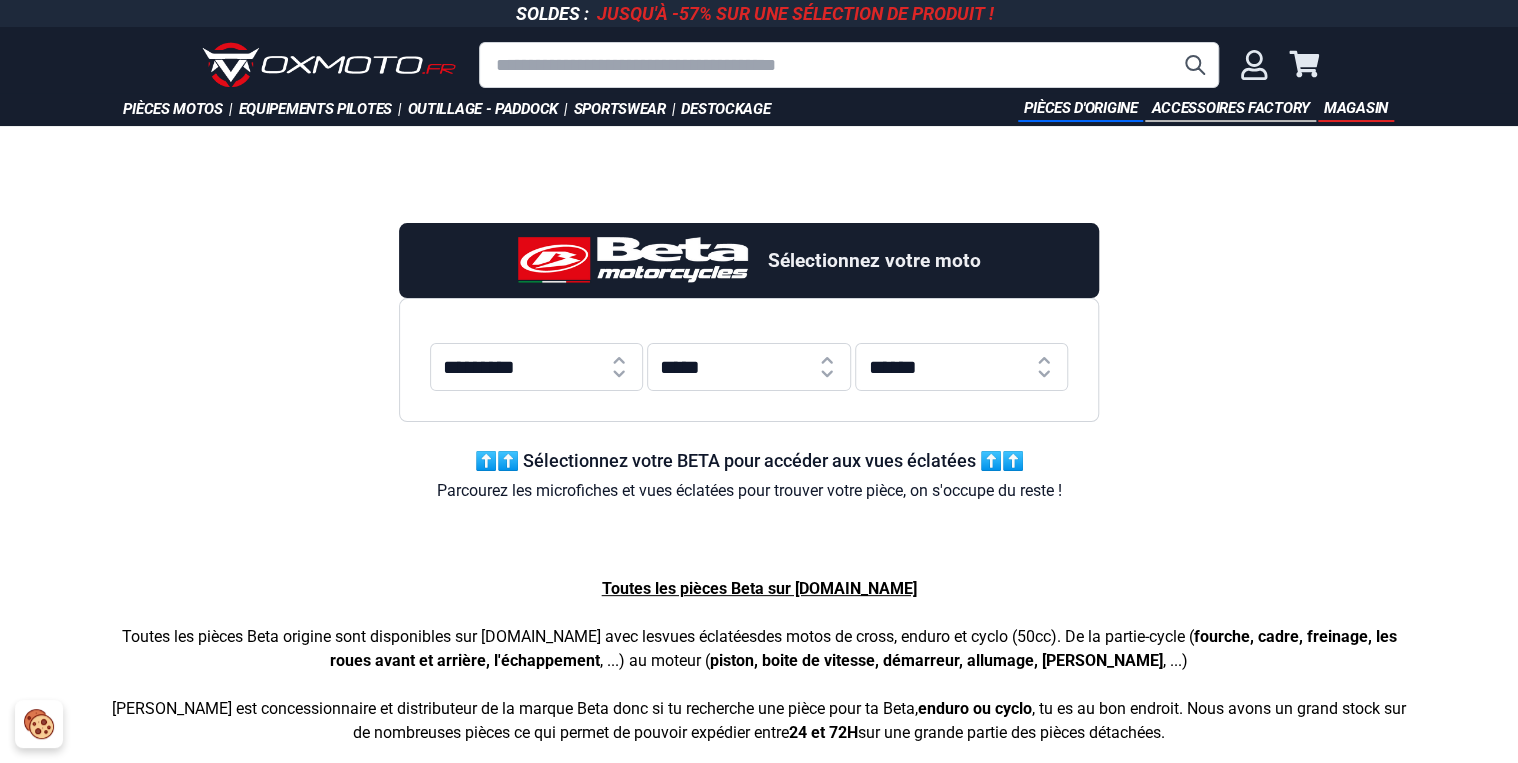 click on "**********" at bounding box center [961, 367] 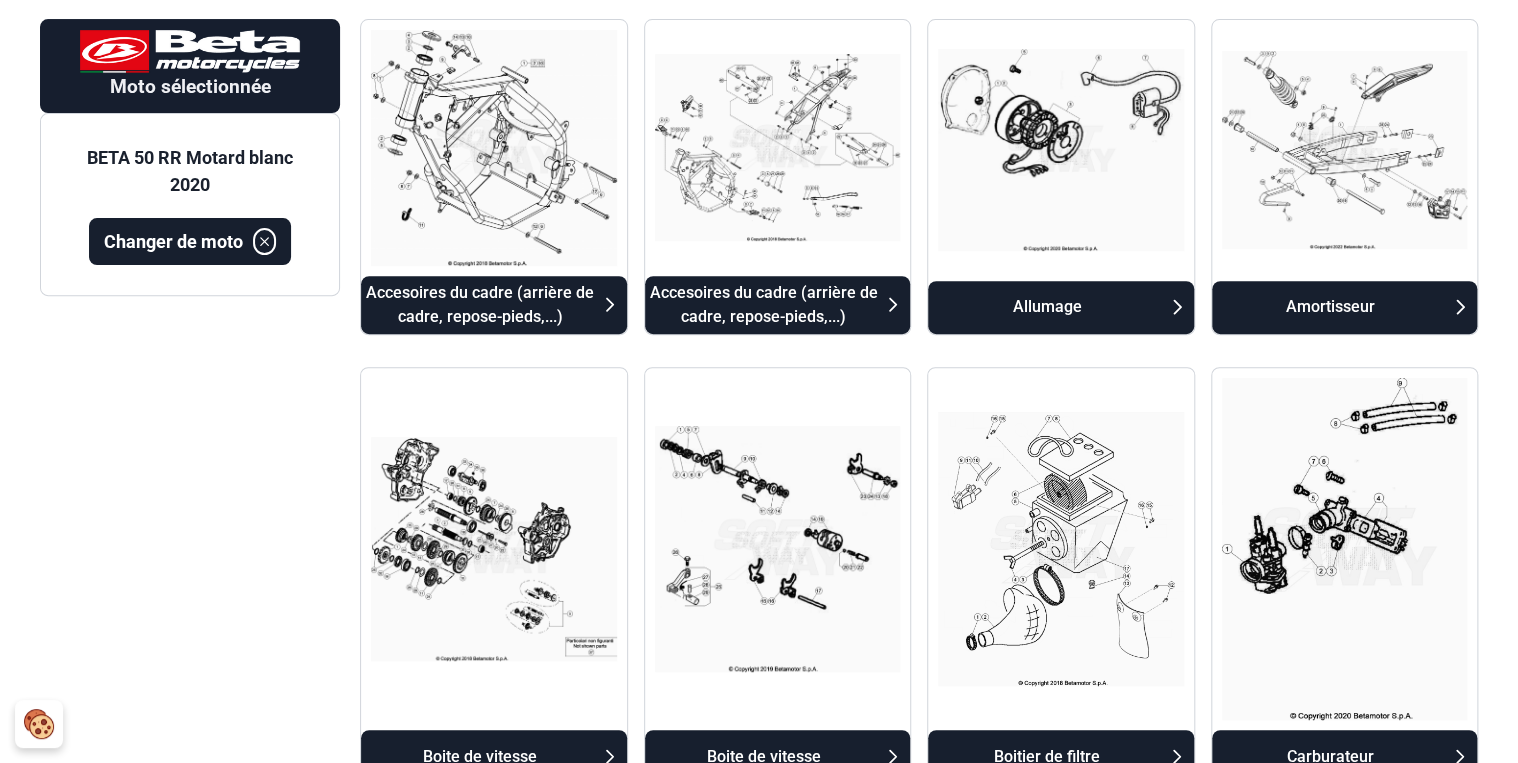 scroll, scrollTop: 240, scrollLeft: 0, axis: vertical 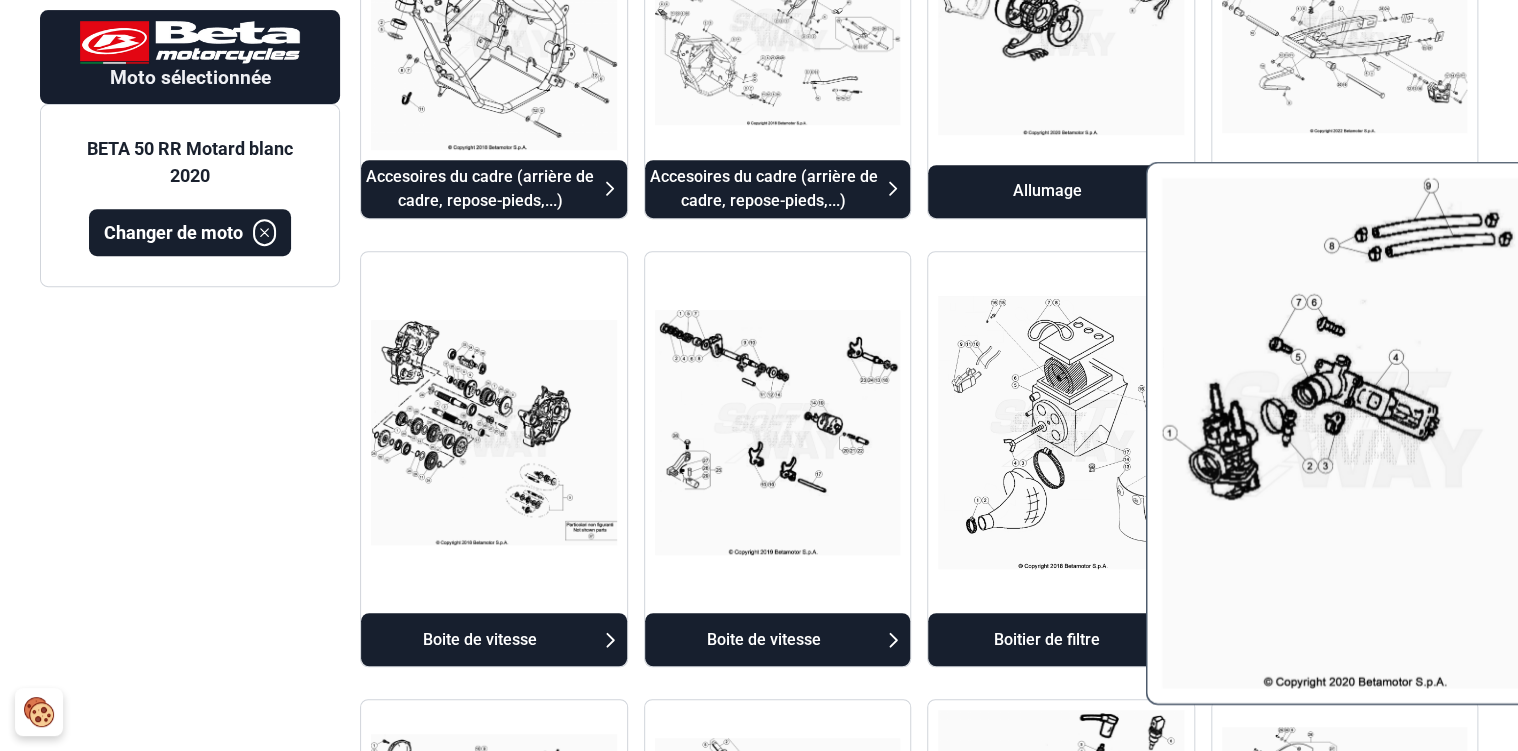 click at bounding box center [1344, 432] 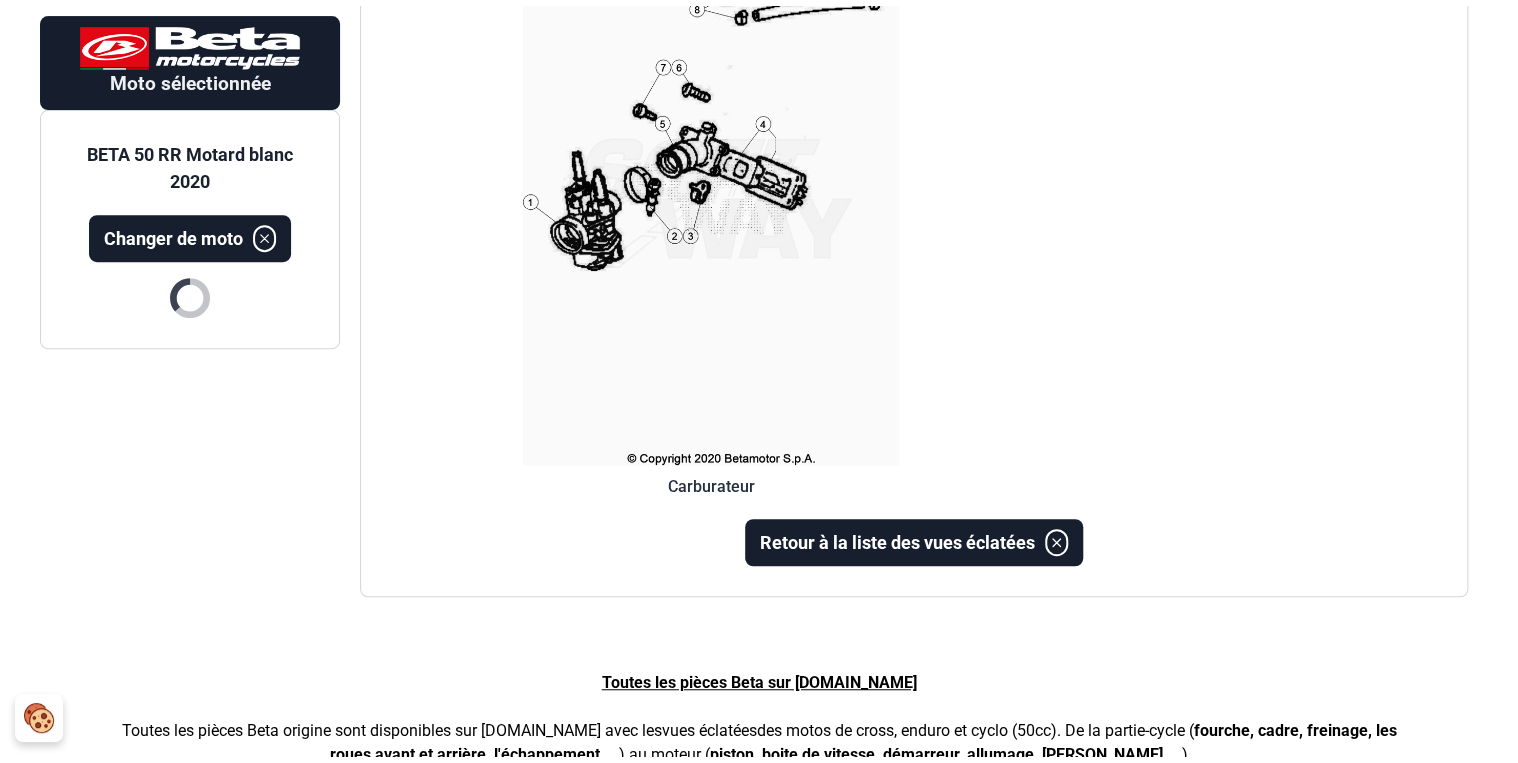 scroll, scrollTop: 202, scrollLeft: 0, axis: vertical 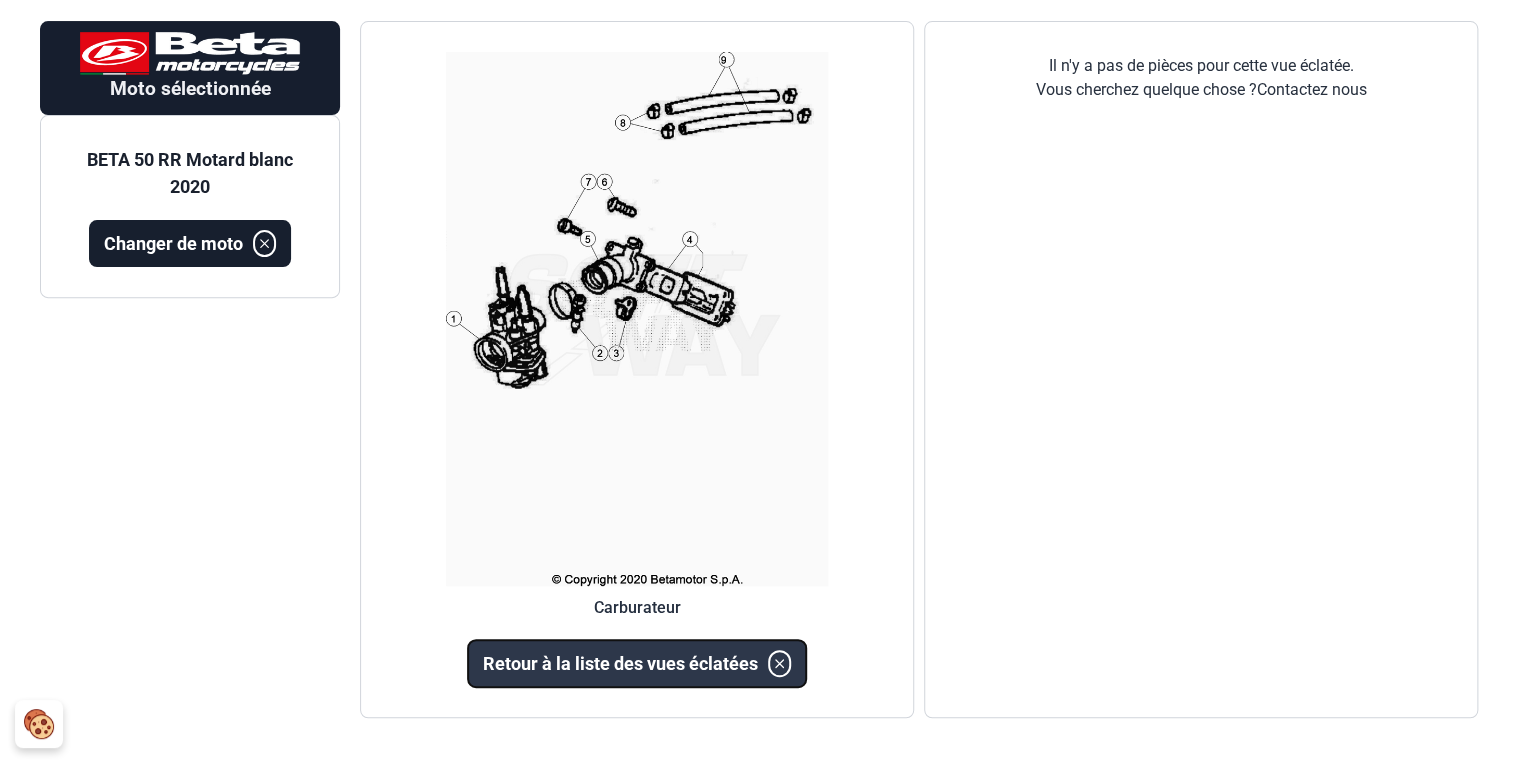 click on "Retour à la liste des vues éclatées" at bounding box center (620, 663) 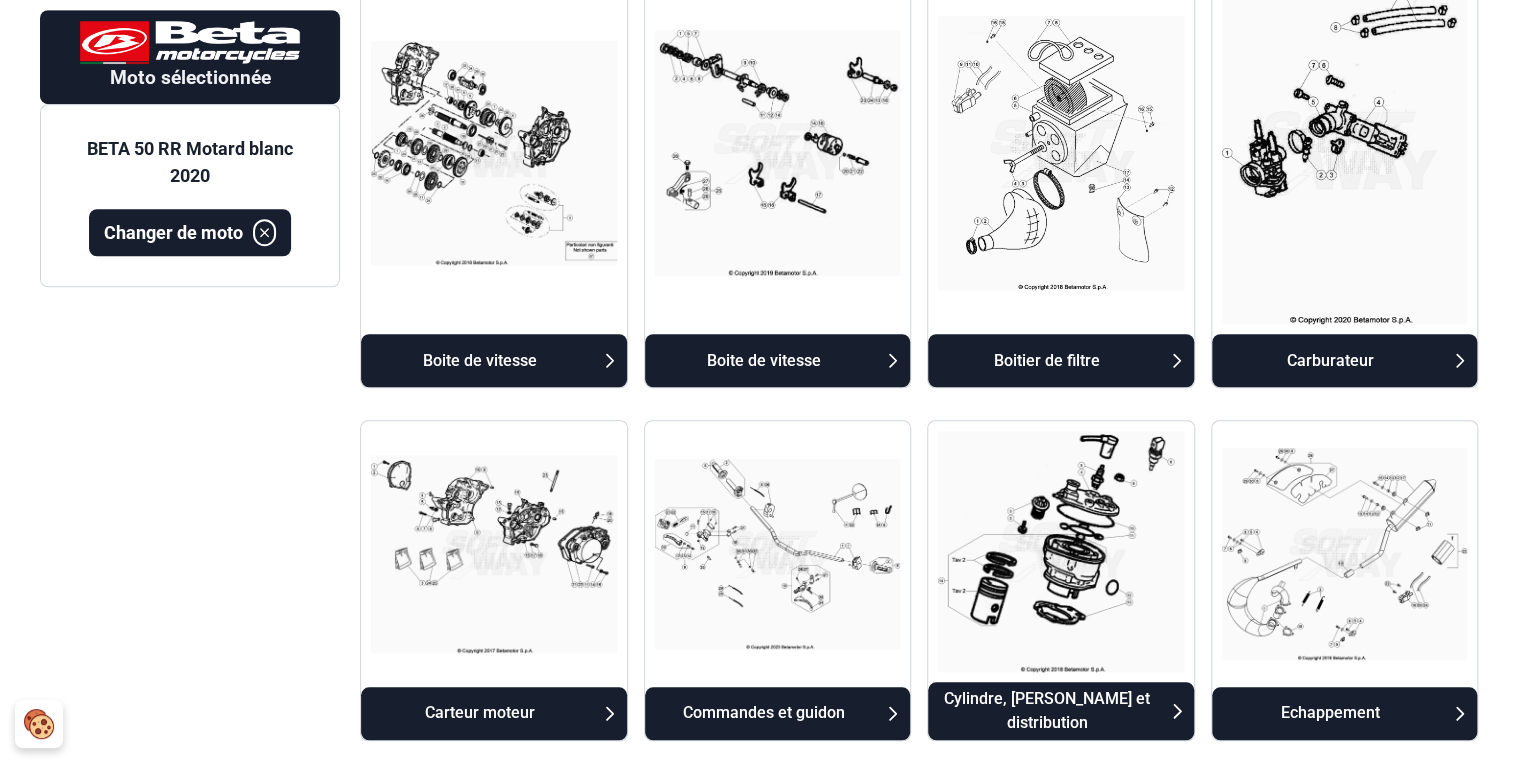 scroll, scrollTop: 602, scrollLeft: 0, axis: vertical 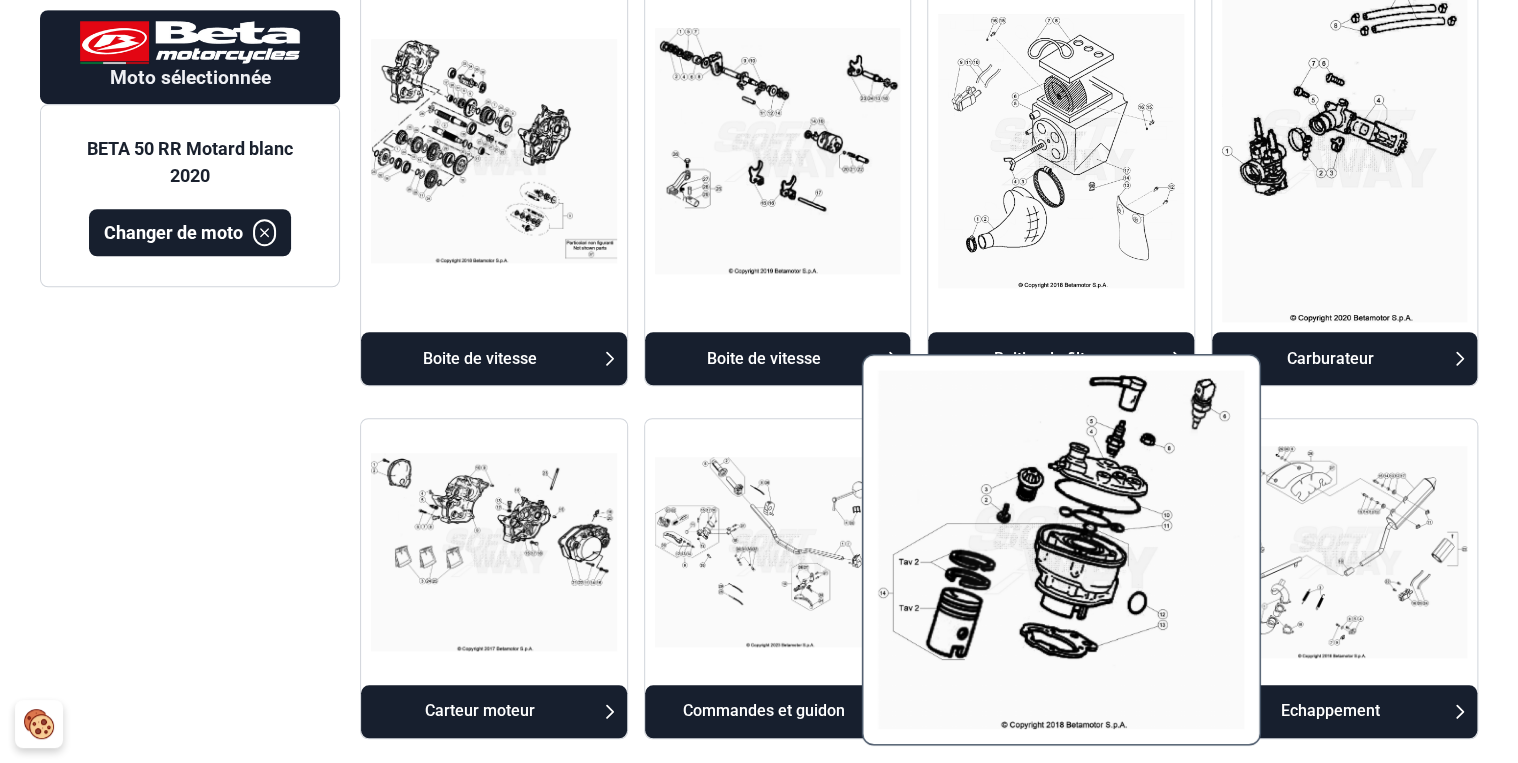 click at bounding box center [1061, 549] 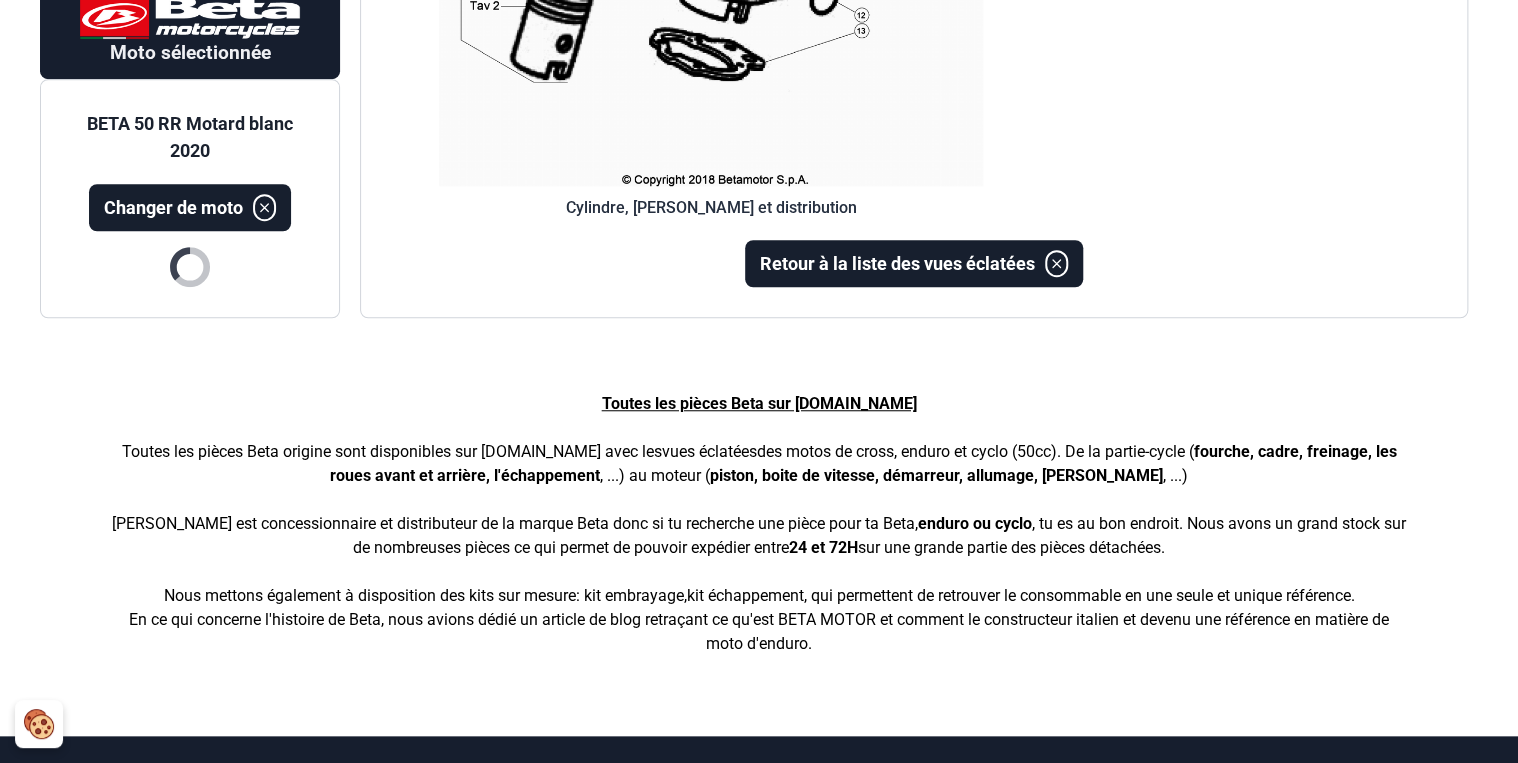 scroll, scrollTop: 202, scrollLeft: 0, axis: vertical 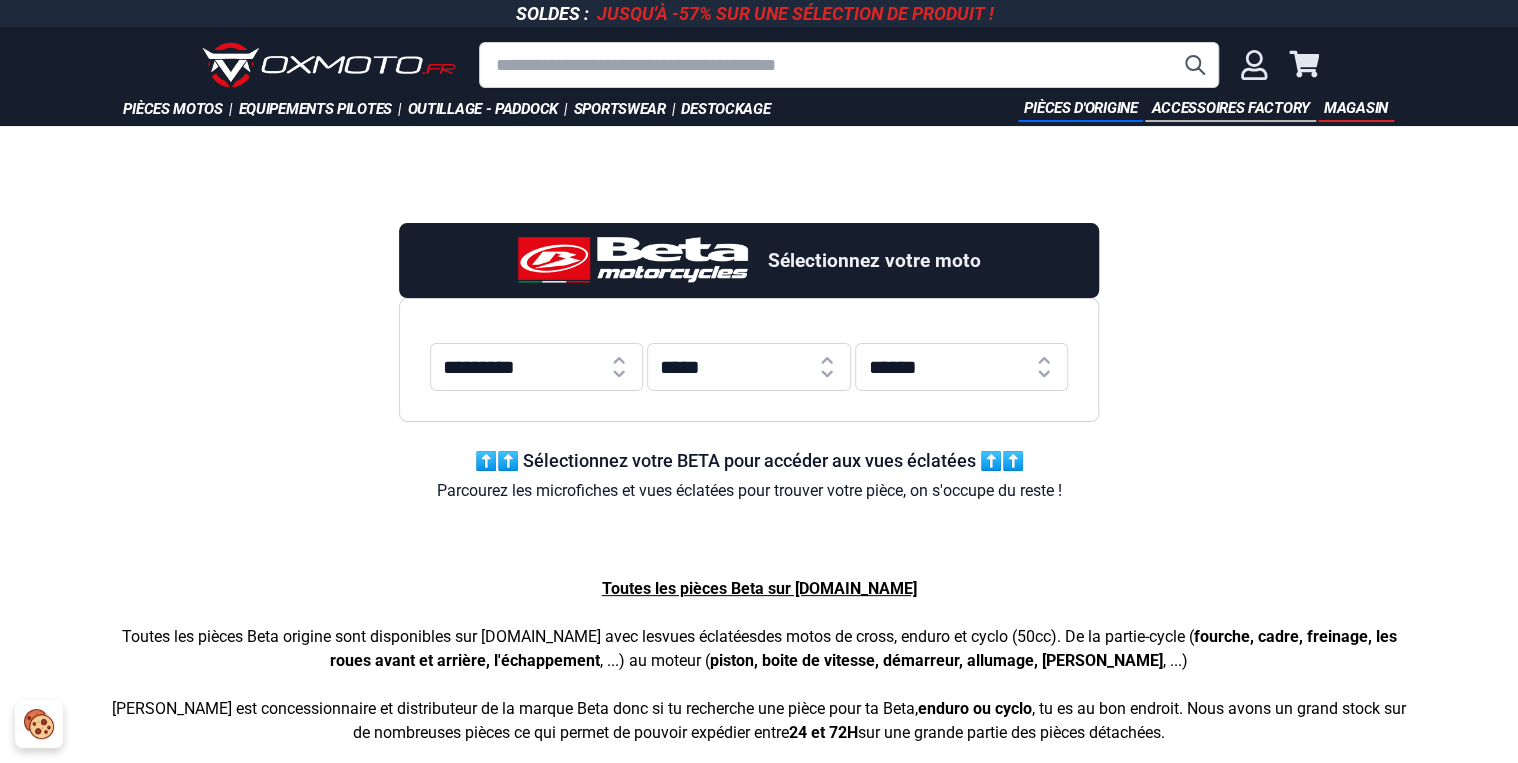 click on "********* ** *** *** *** *** *** *** *** *** *** *** *** *** ***" at bounding box center (536, 367) 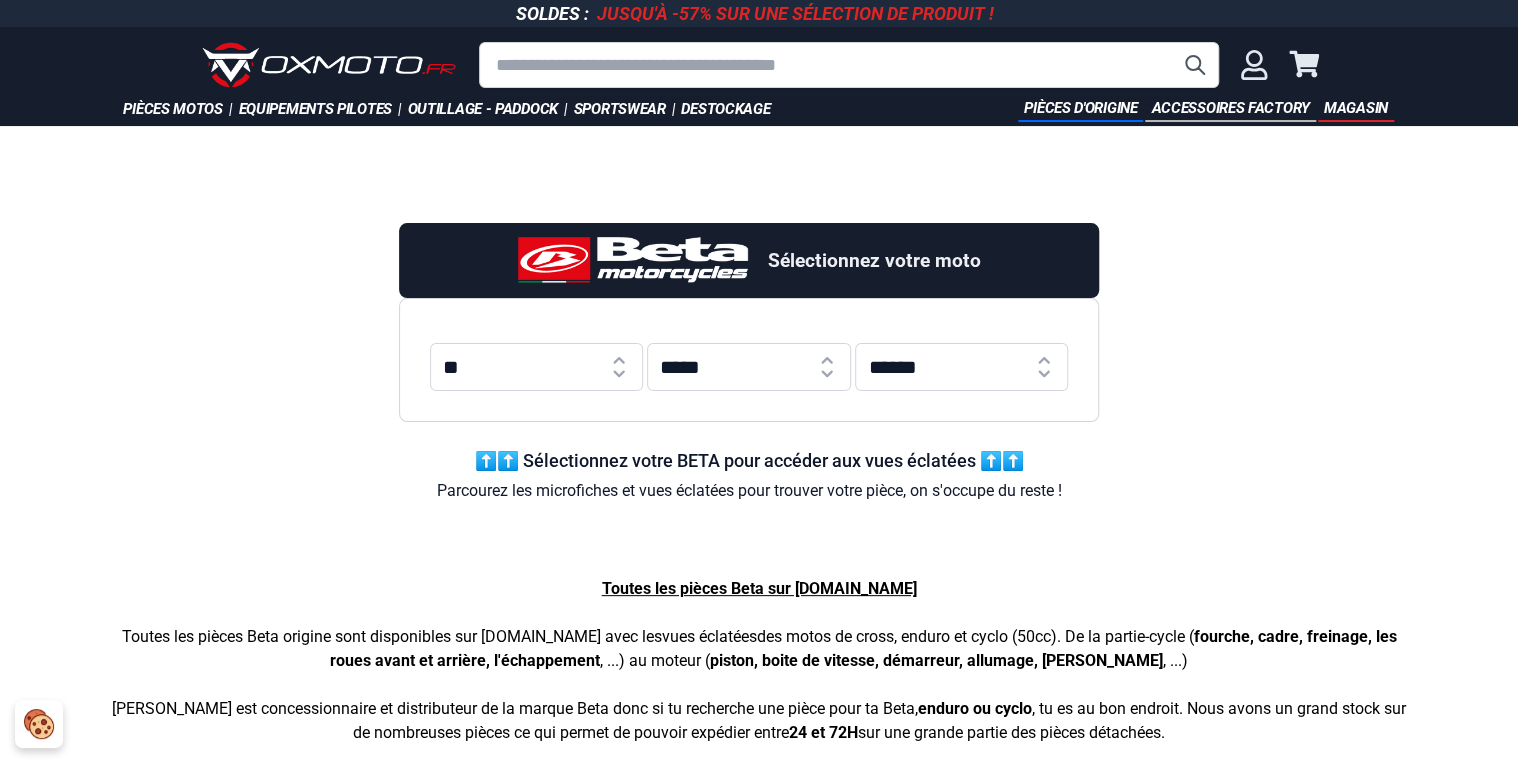 click on "********* ** *** *** *** *** *** *** *** *** *** *** *** *** ***" at bounding box center [536, 367] 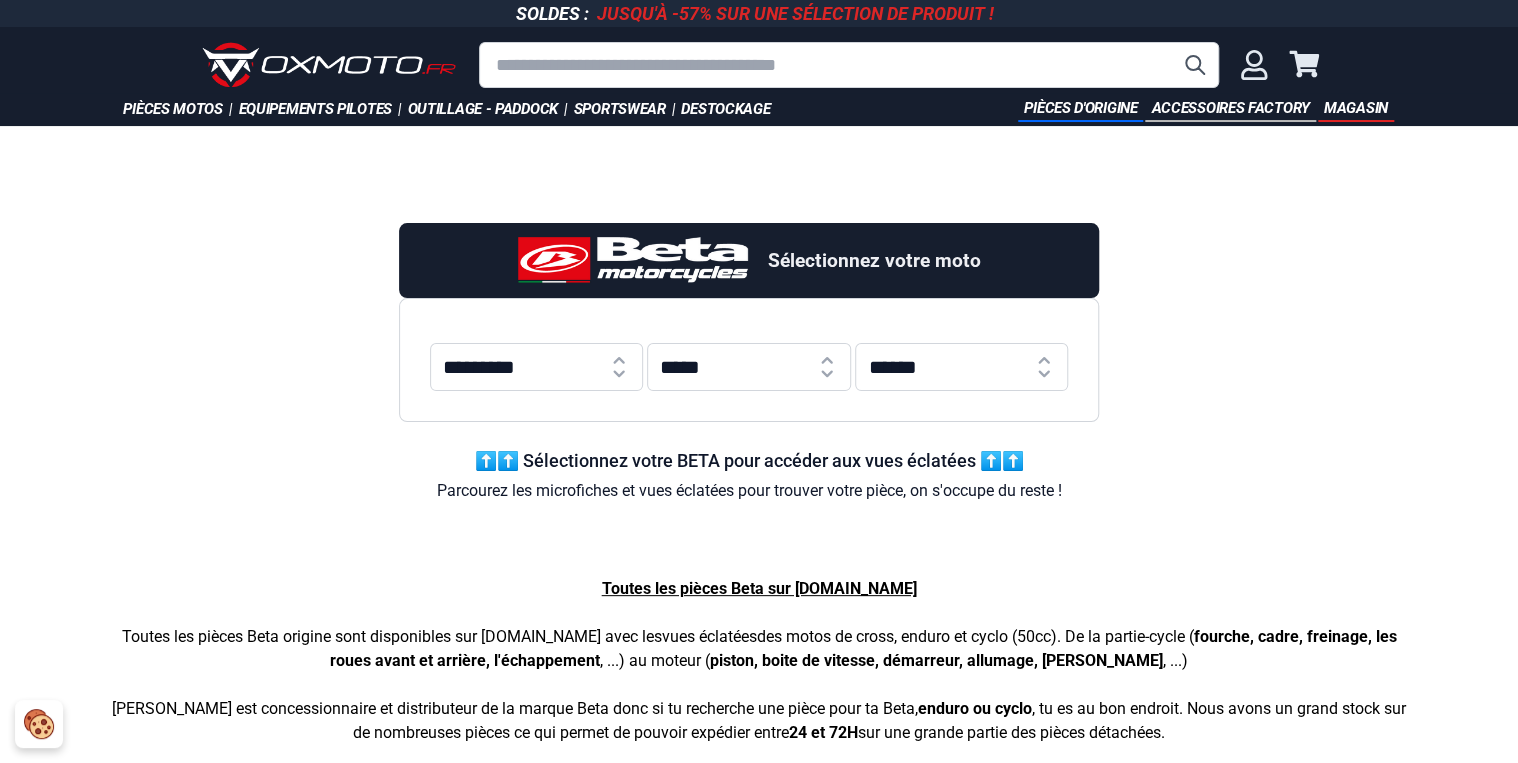 click on "***** **** **** **** **** **** **** **** **** **** **** **** **** **** **** **** **** **** **** ****" at bounding box center [749, 367] 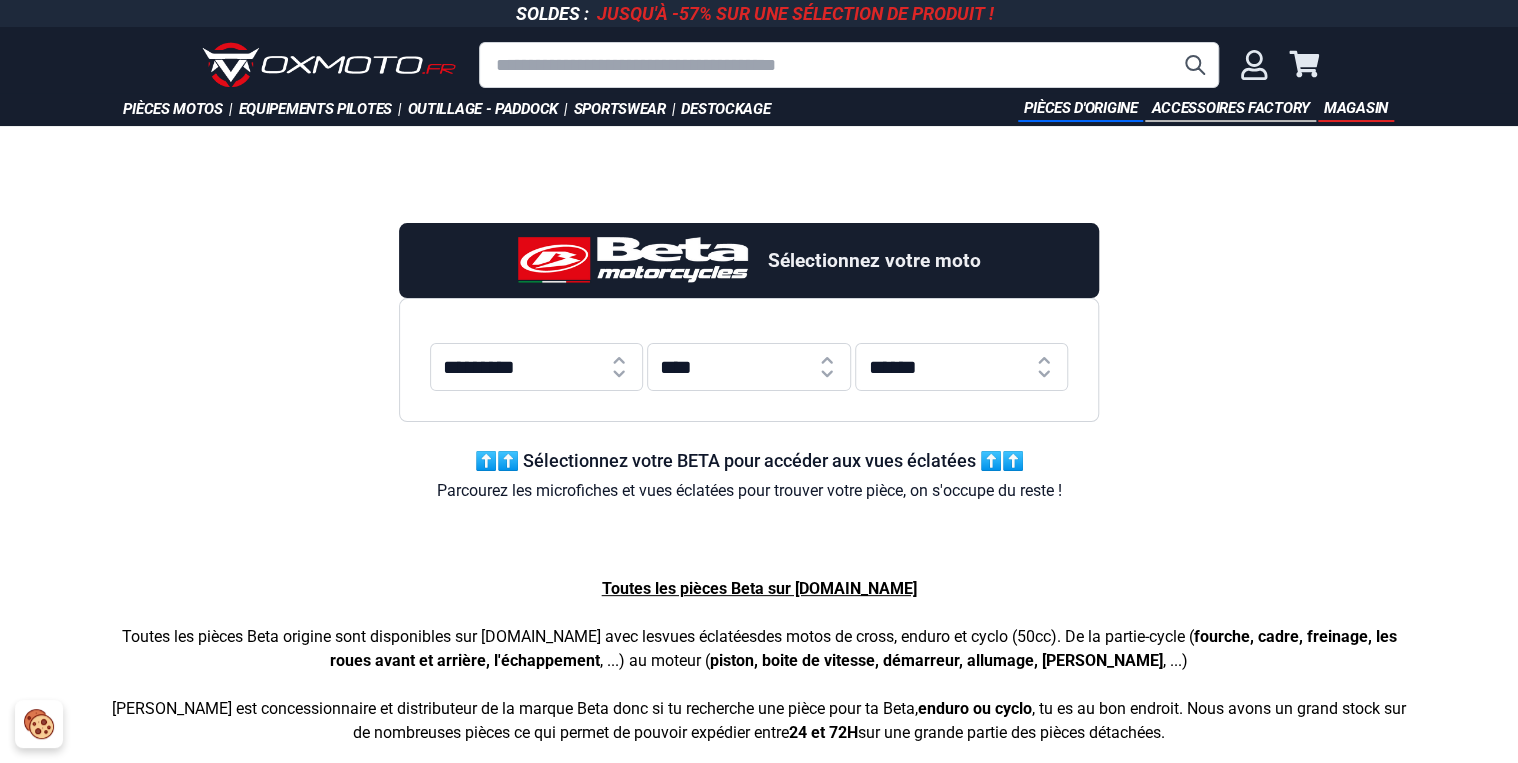 click on "***** **** **** **** **** **** **** **** **** **** **** **** **** **** **** **** **** **** **** ****" at bounding box center (749, 367) 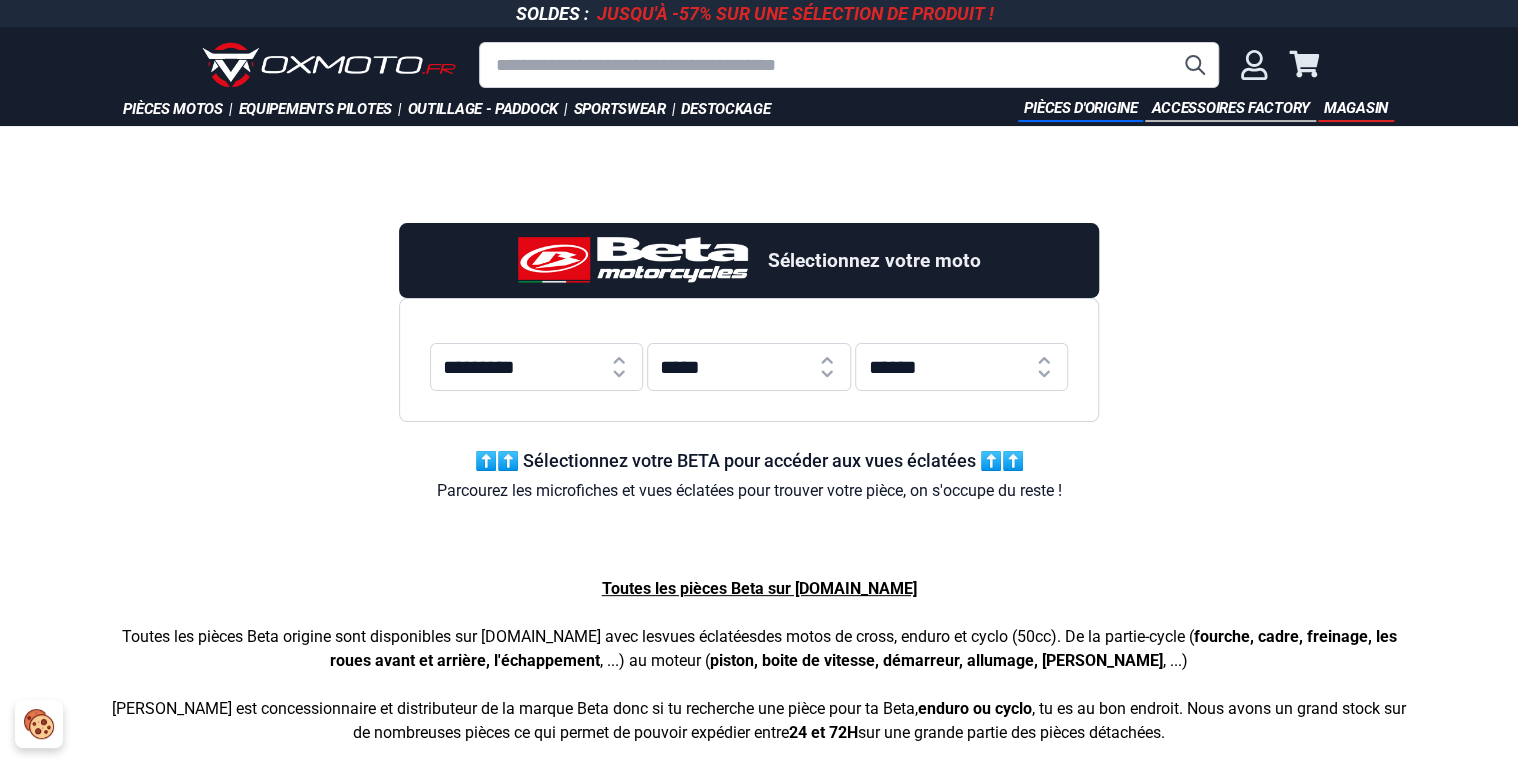 click on "**********" at bounding box center (961, 367) 